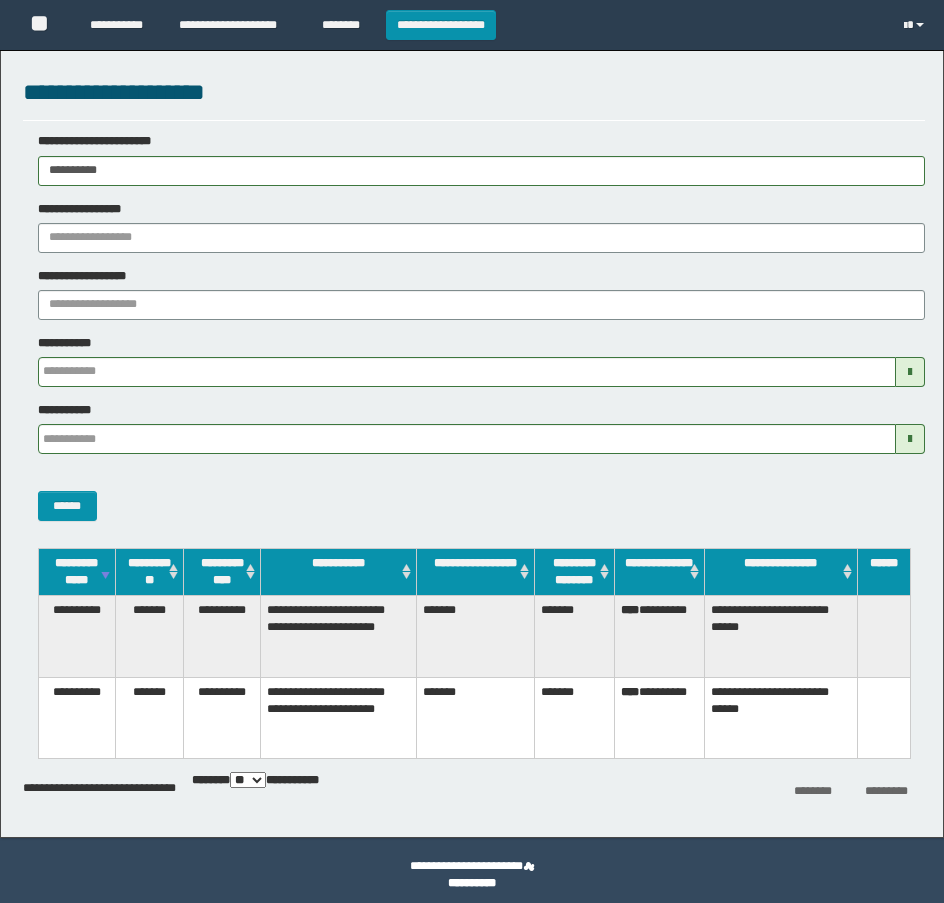 click on "**********" at bounding box center [472, 451] 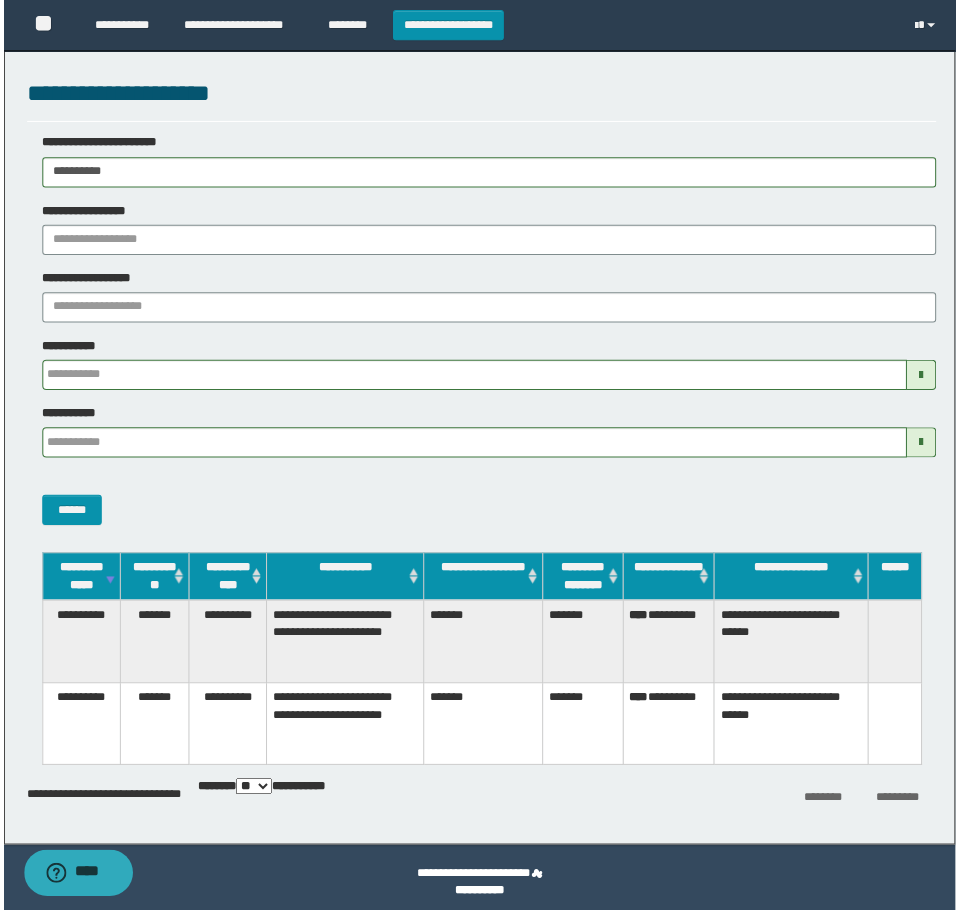 scroll, scrollTop: 0, scrollLeft: 0, axis: both 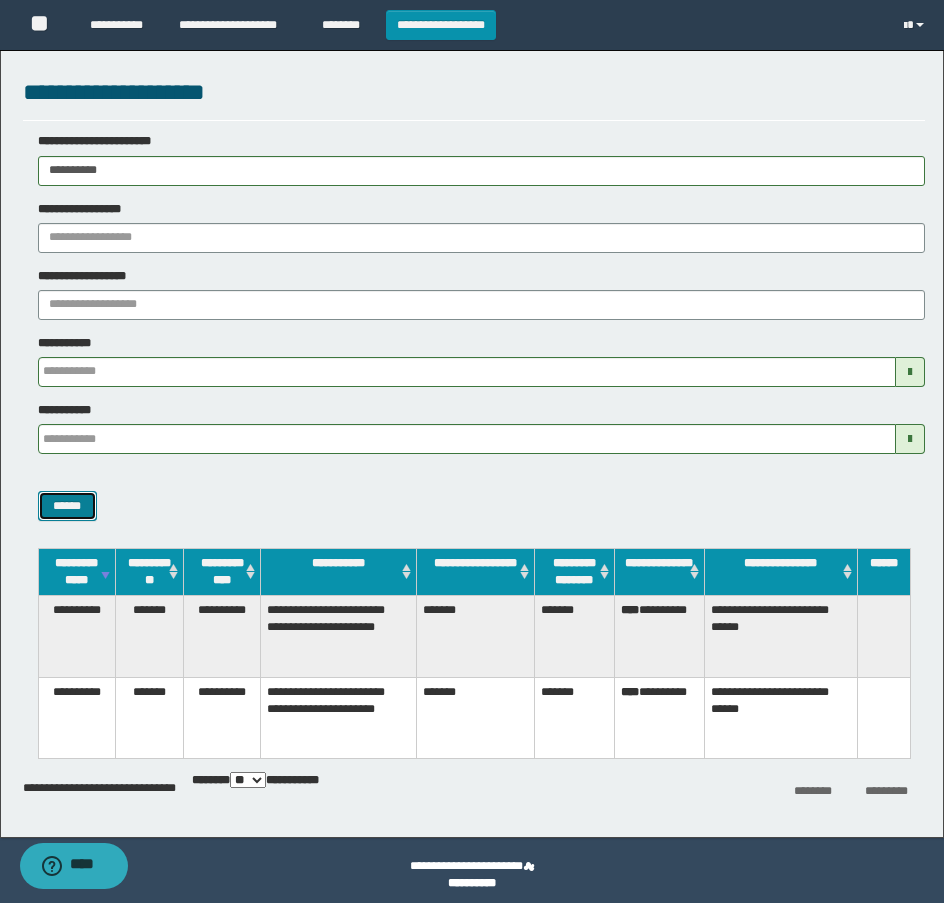 click on "******" at bounding box center [67, 506] 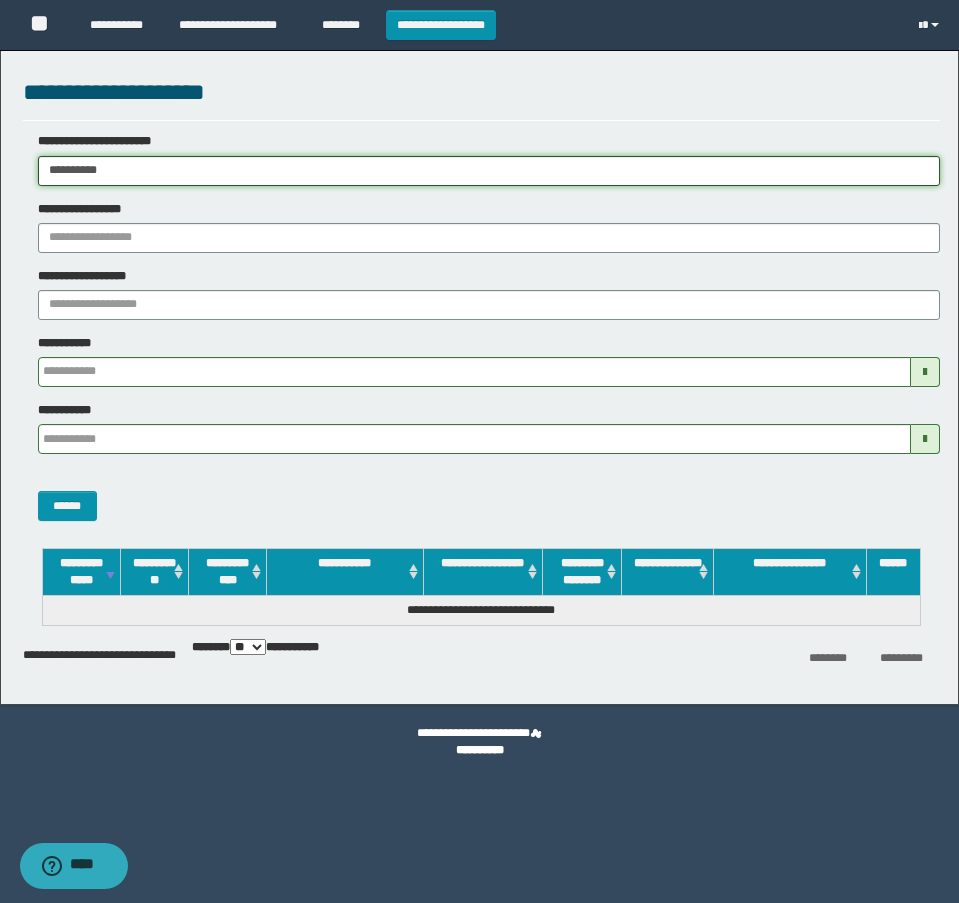 drag, startPoint x: 184, startPoint y: 173, endPoint x: 21, endPoint y: 206, distance: 166.30695 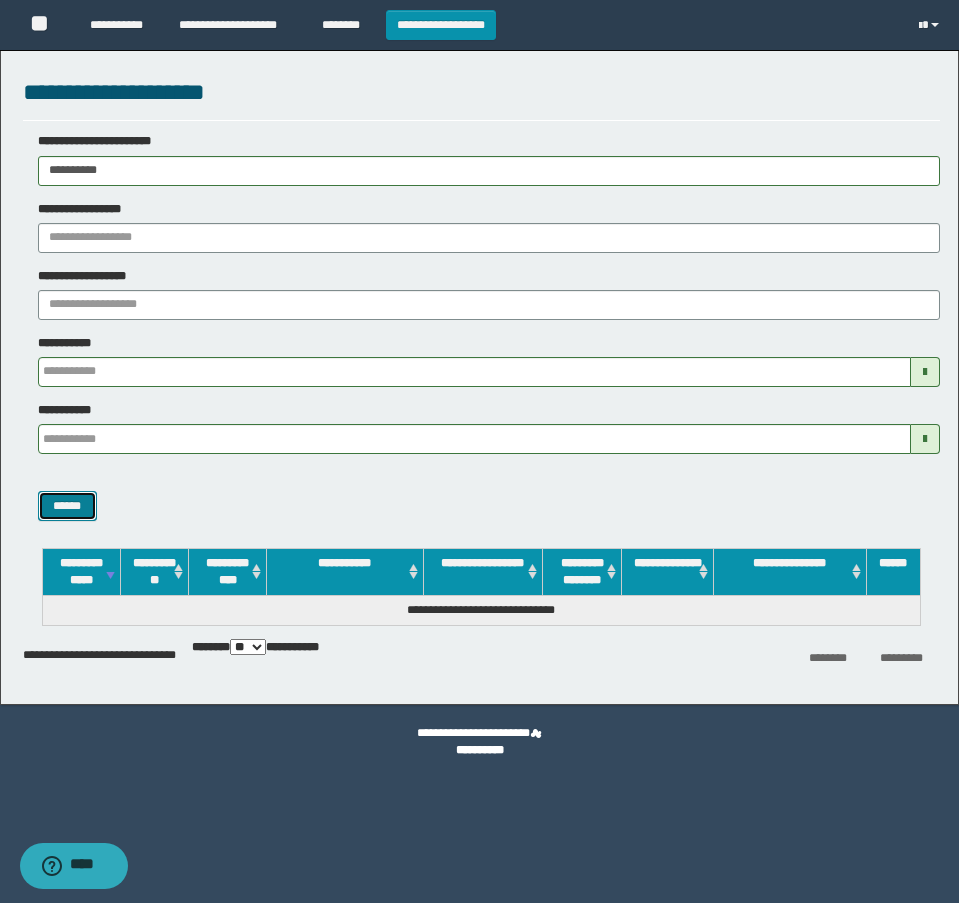 click on "******" at bounding box center (67, 506) 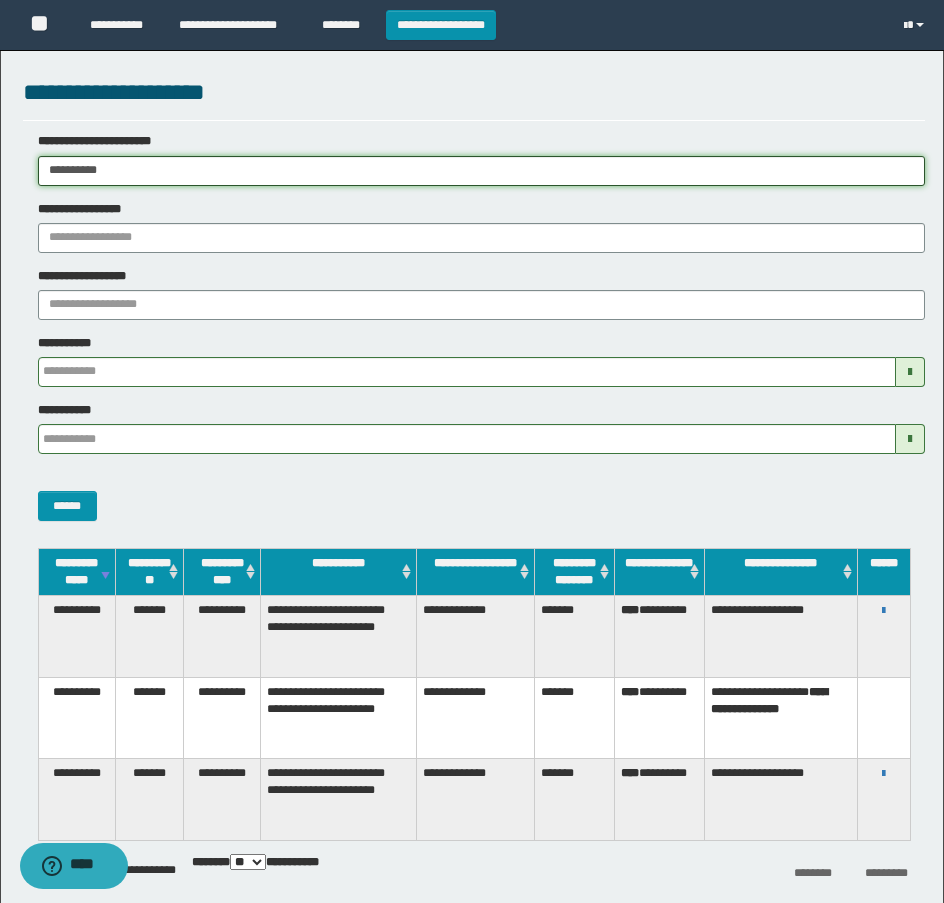 drag, startPoint x: 236, startPoint y: 172, endPoint x: 1, endPoint y: 194, distance: 236.02754 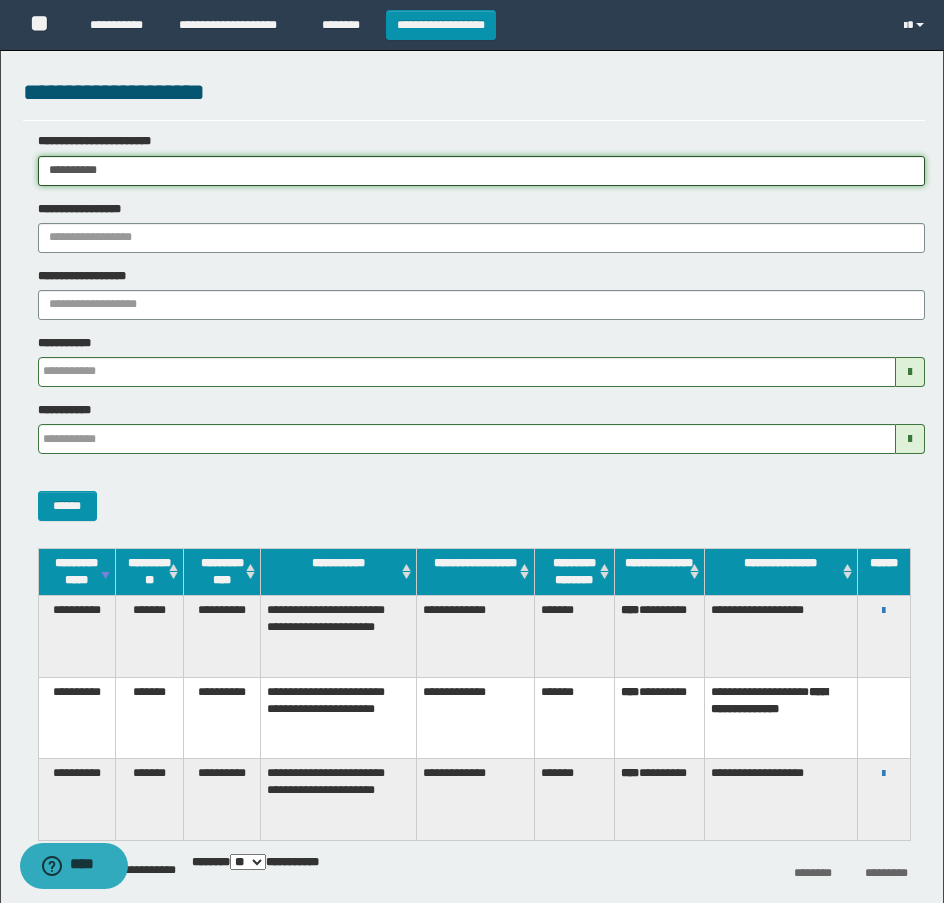 click on "**********" at bounding box center [472, 451] 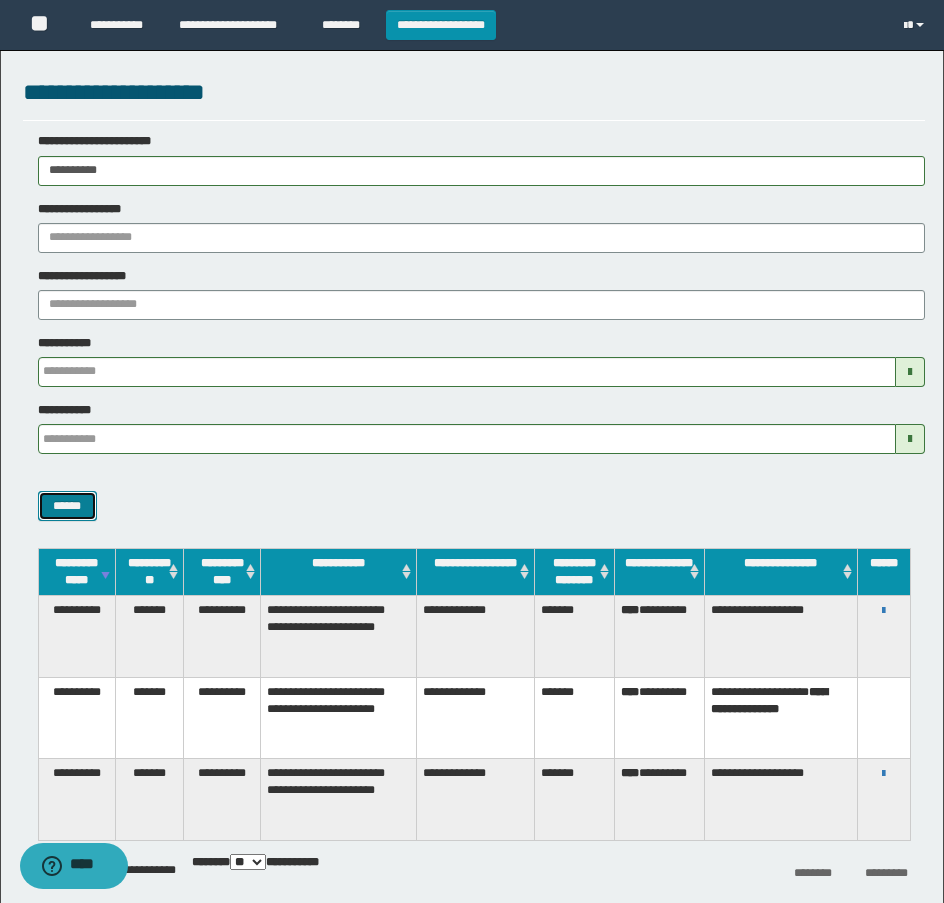 click on "******" at bounding box center (67, 506) 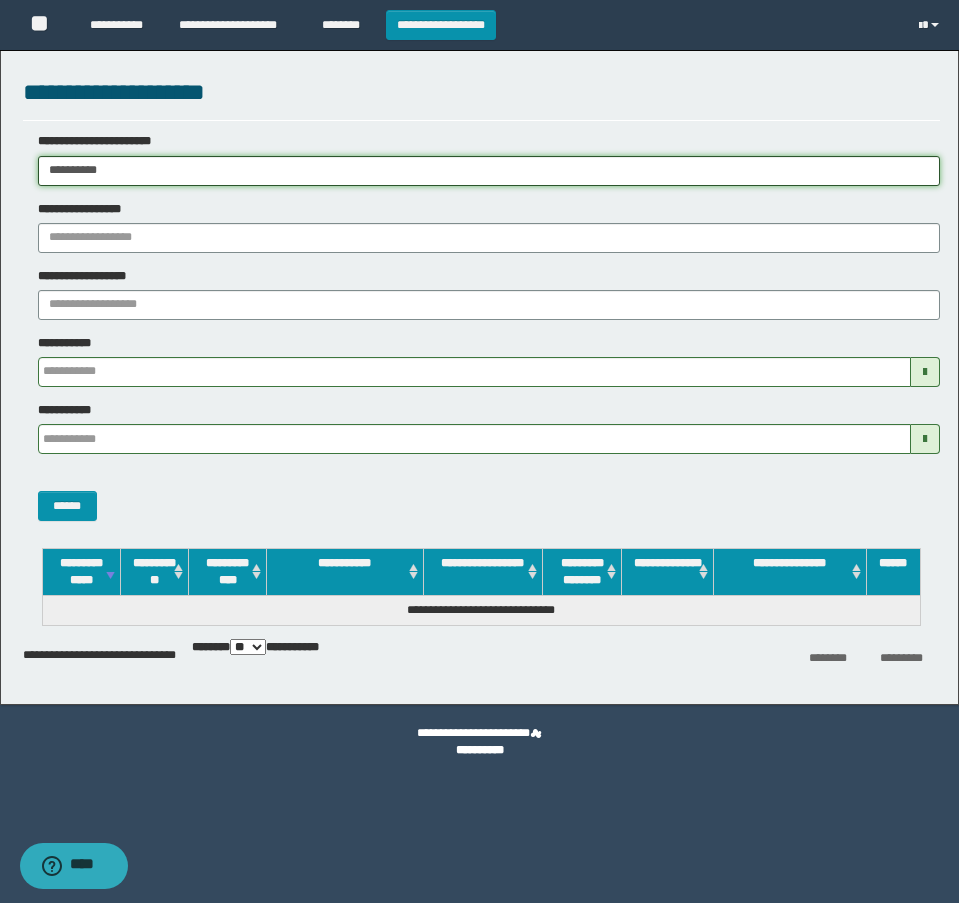 drag, startPoint x: 267, startPoint y: 162, endPoint x: 3, endPoint y: 218, distance: 269.87405 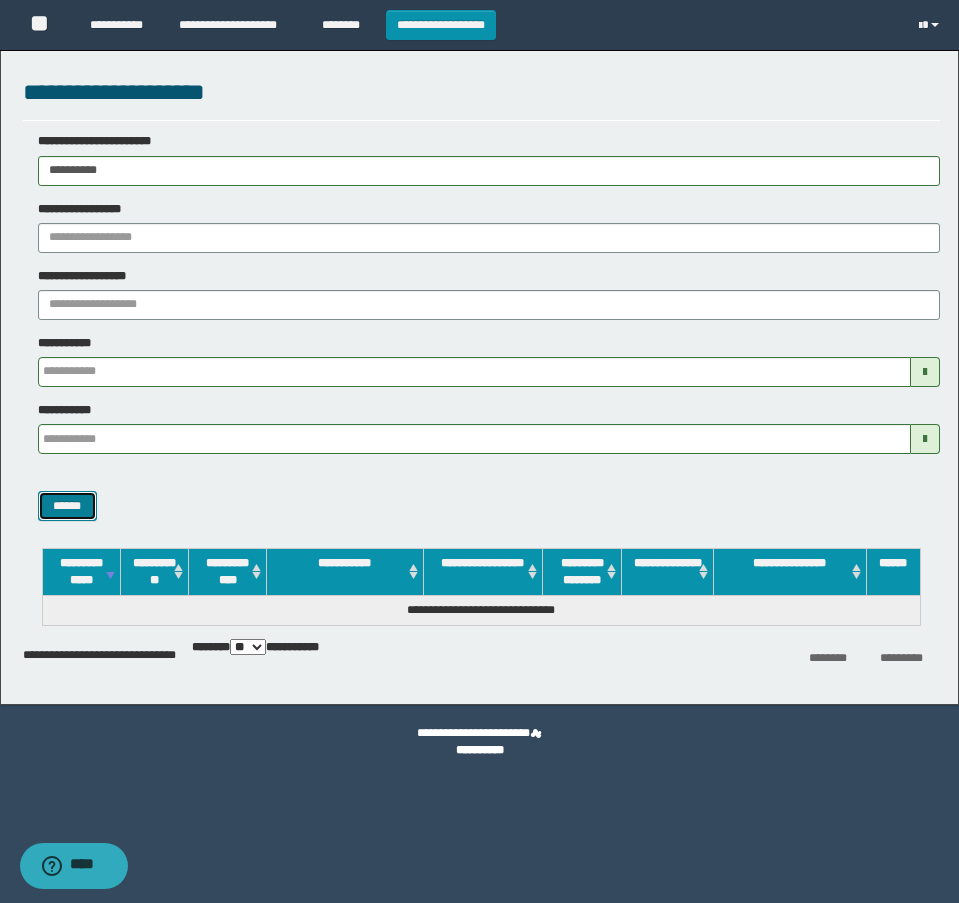 click on "******" at bounding box center (67, 506) 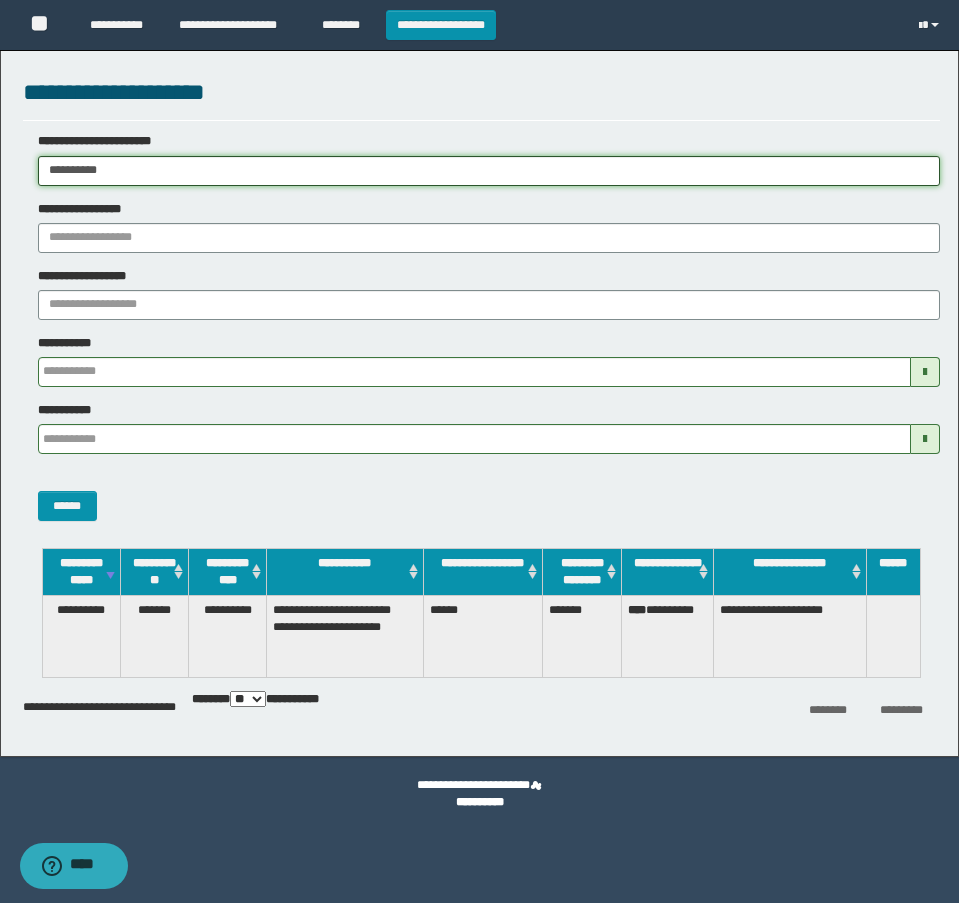 drag, startPoint x: 372, startPoint y: 161, endPoint x: -7, endPoint y: 160, distance: 379.0013 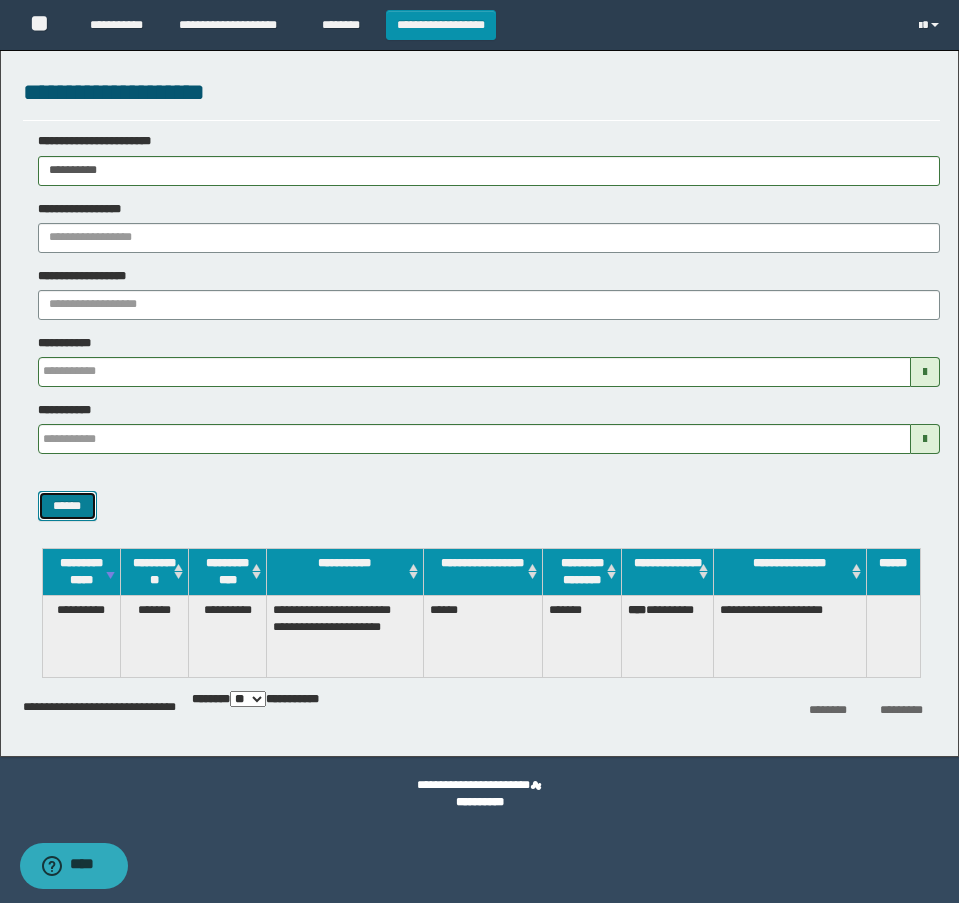 click on "******" at bounding box center (67, 506) 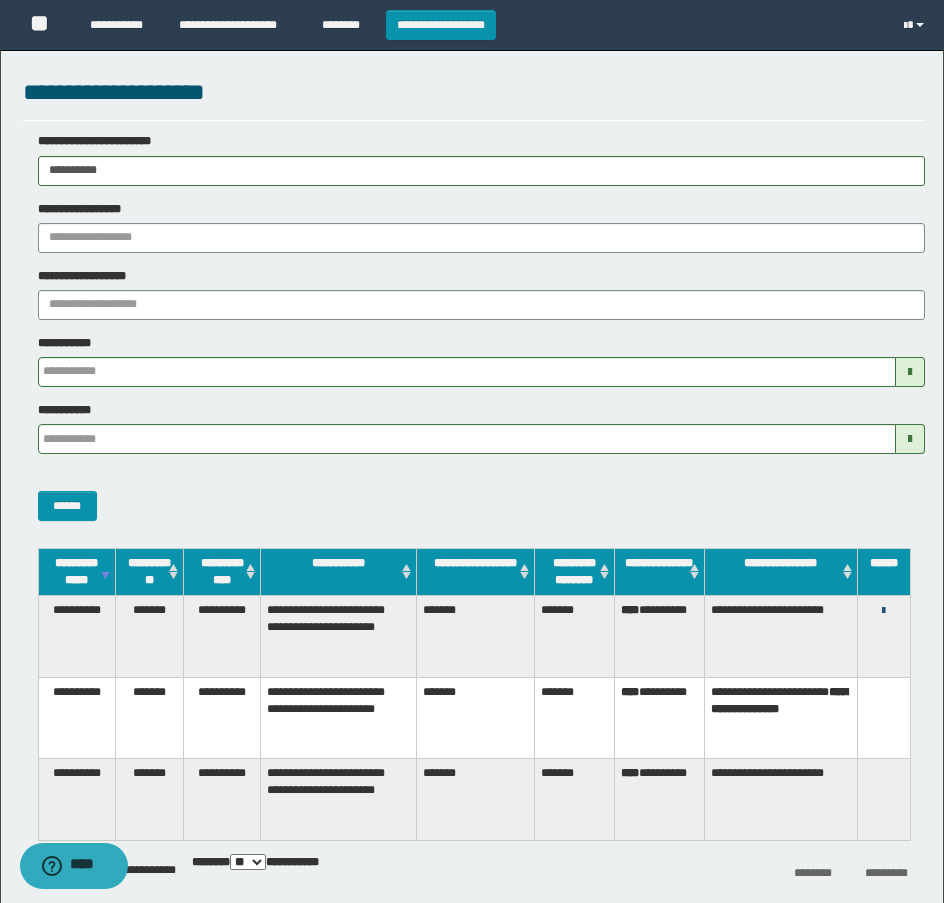 click at bounding box center (883, 611) 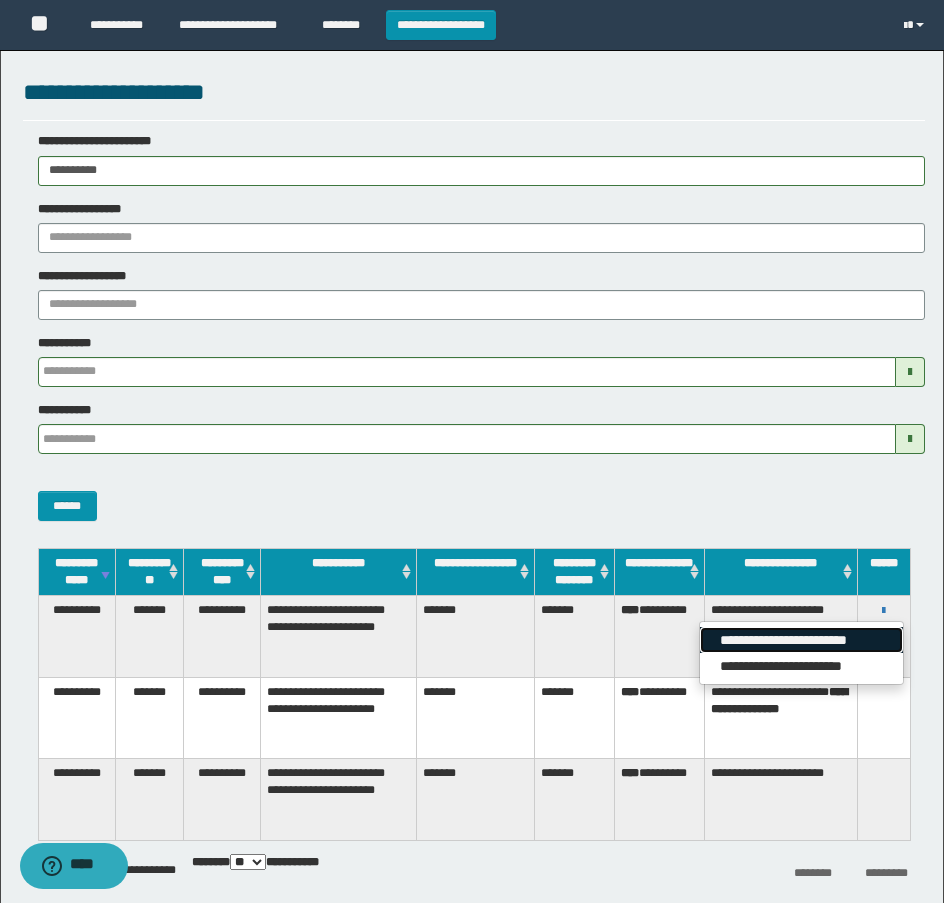 click on "**********" at bounding box center [801, 640] 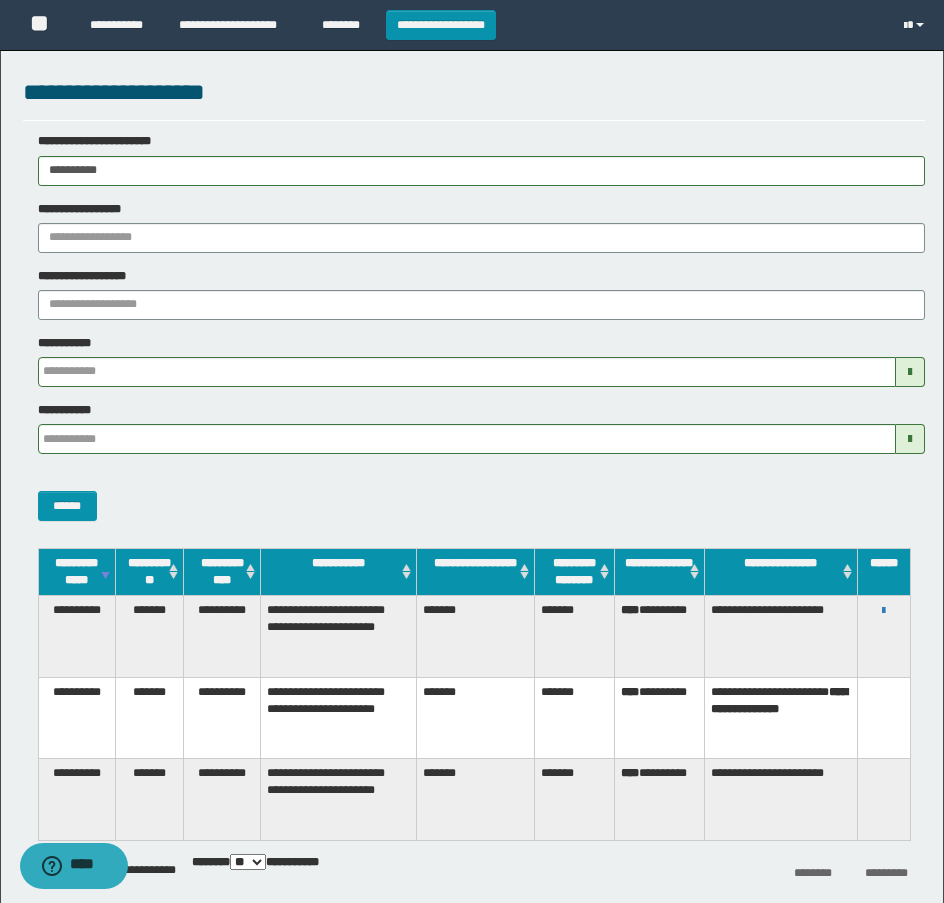drag, startPoint x: 199, startPoint y: 177, endPoint x: -7, endPoint y: 204, distance: 207.76189 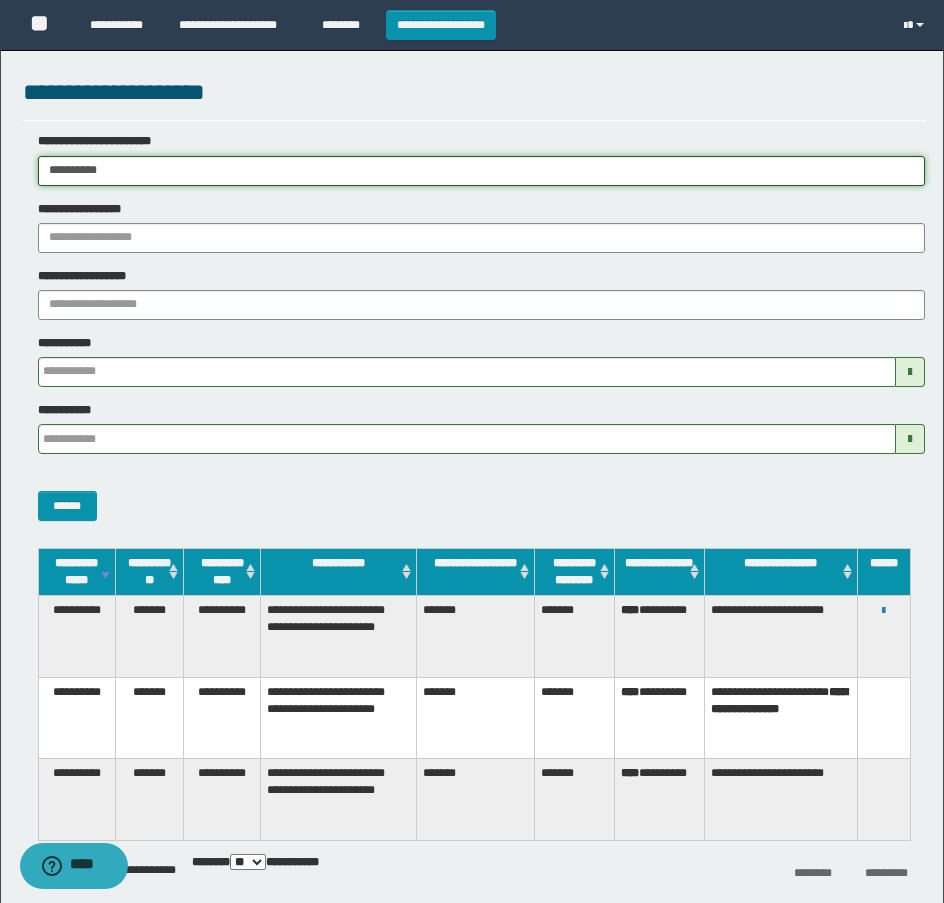 paste 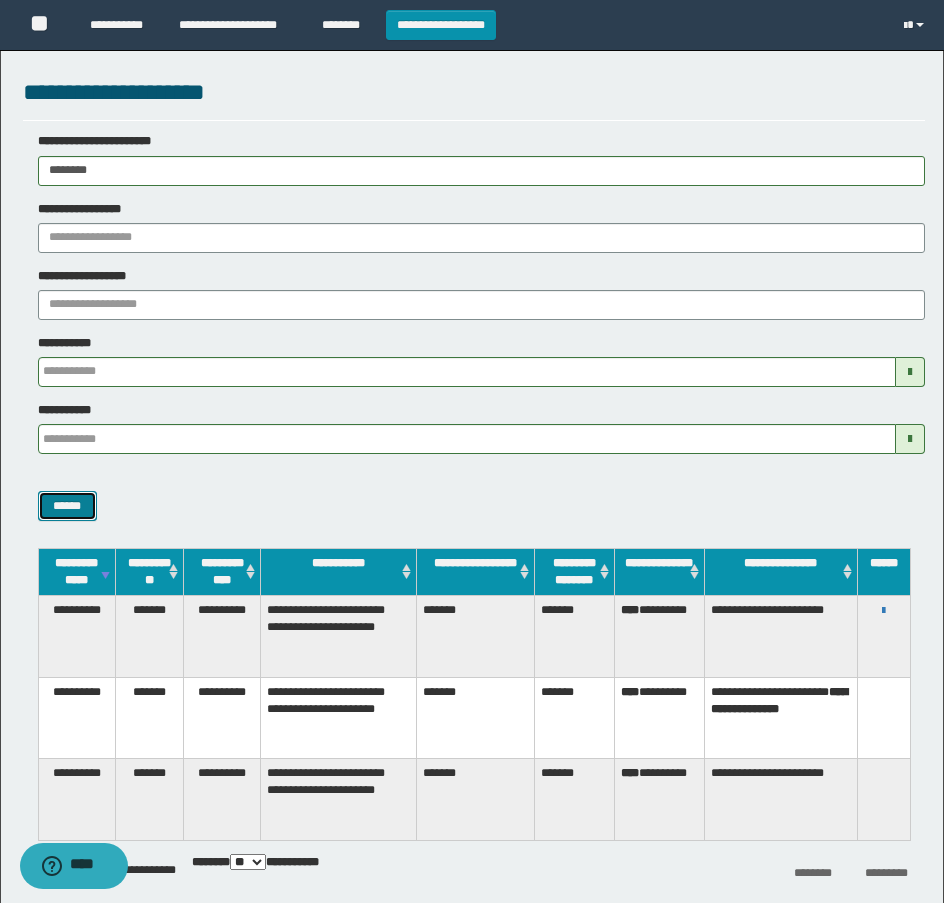 click on "******" at bounding box center [67, 506] 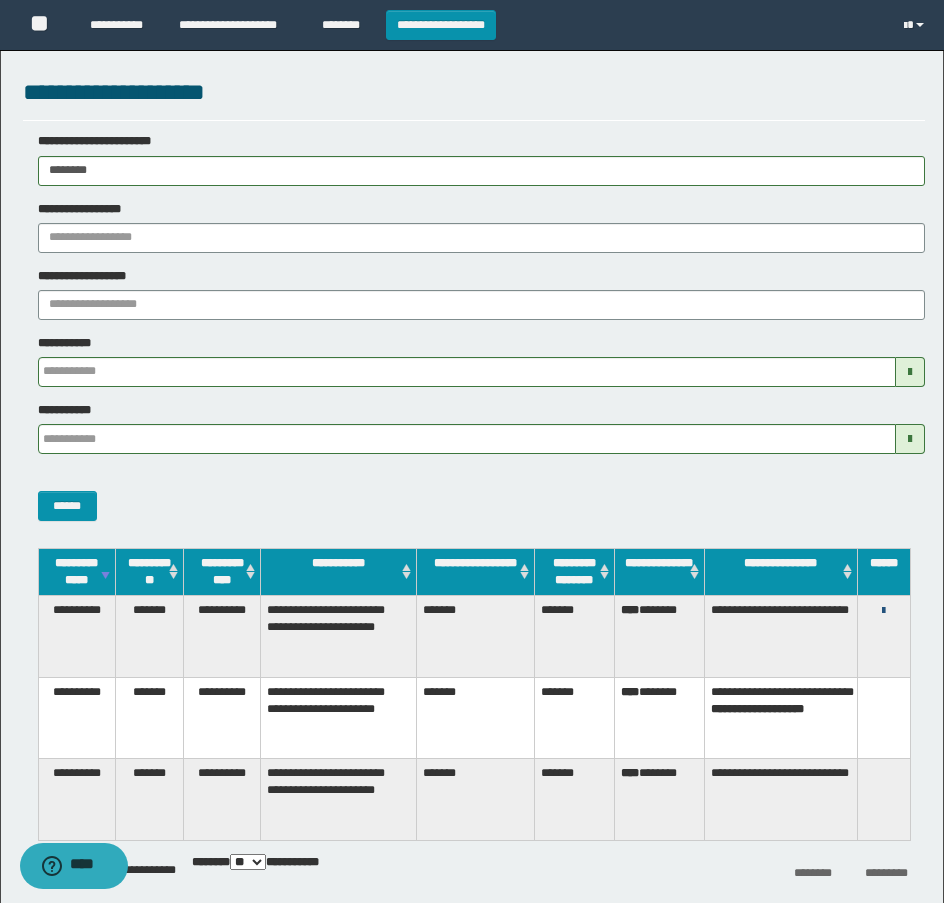 click at bounding box center (883, 611) 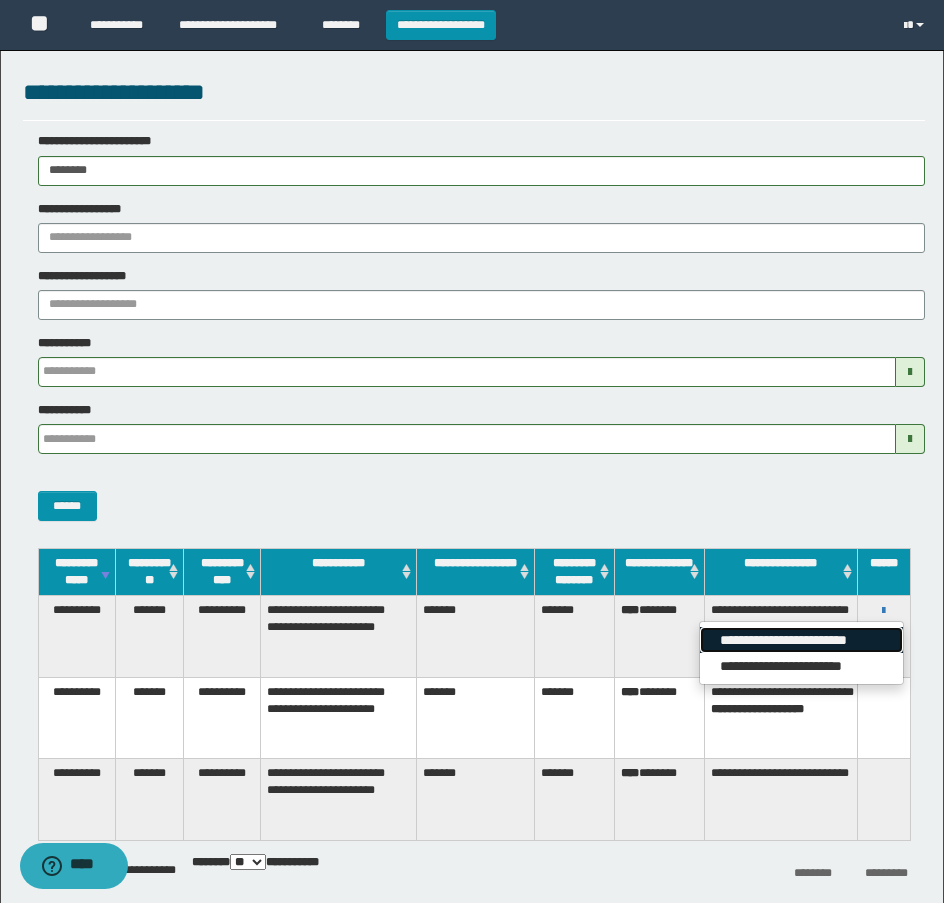 click on "**********" at bounding box center [801, 640] 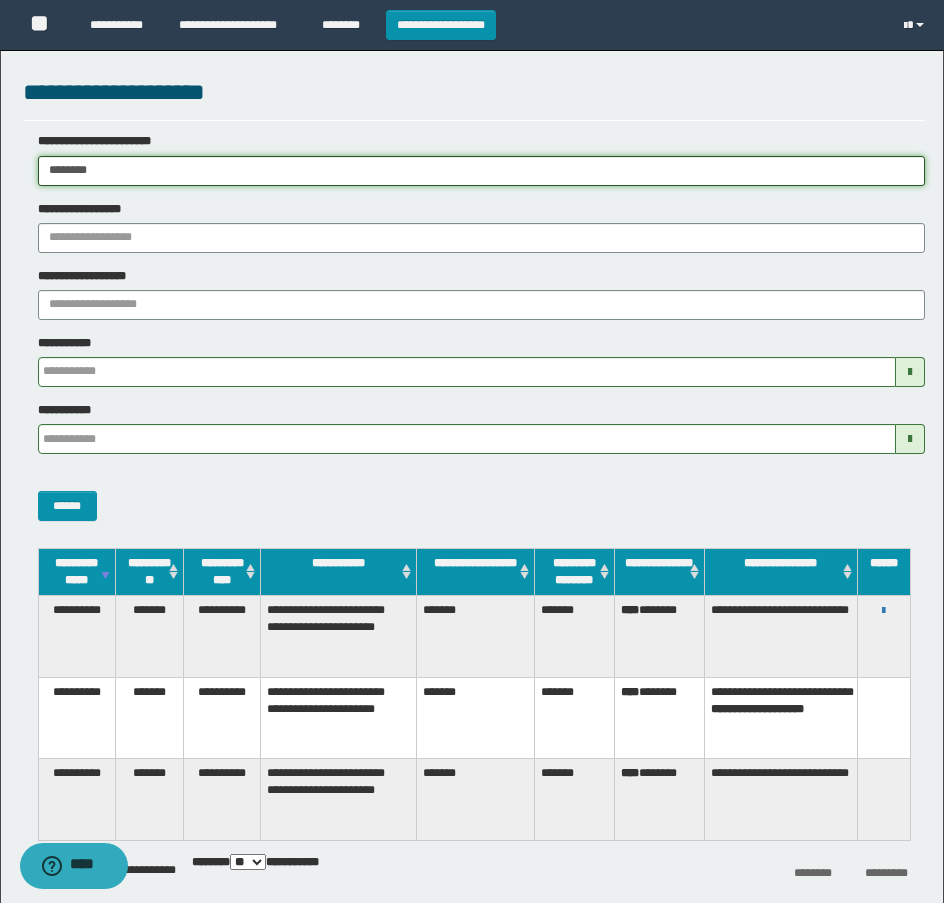 drag, startPoint x: 128, startPoint y: 176, endPoint x: -7, endPoint y: 182, distance: 135.13327 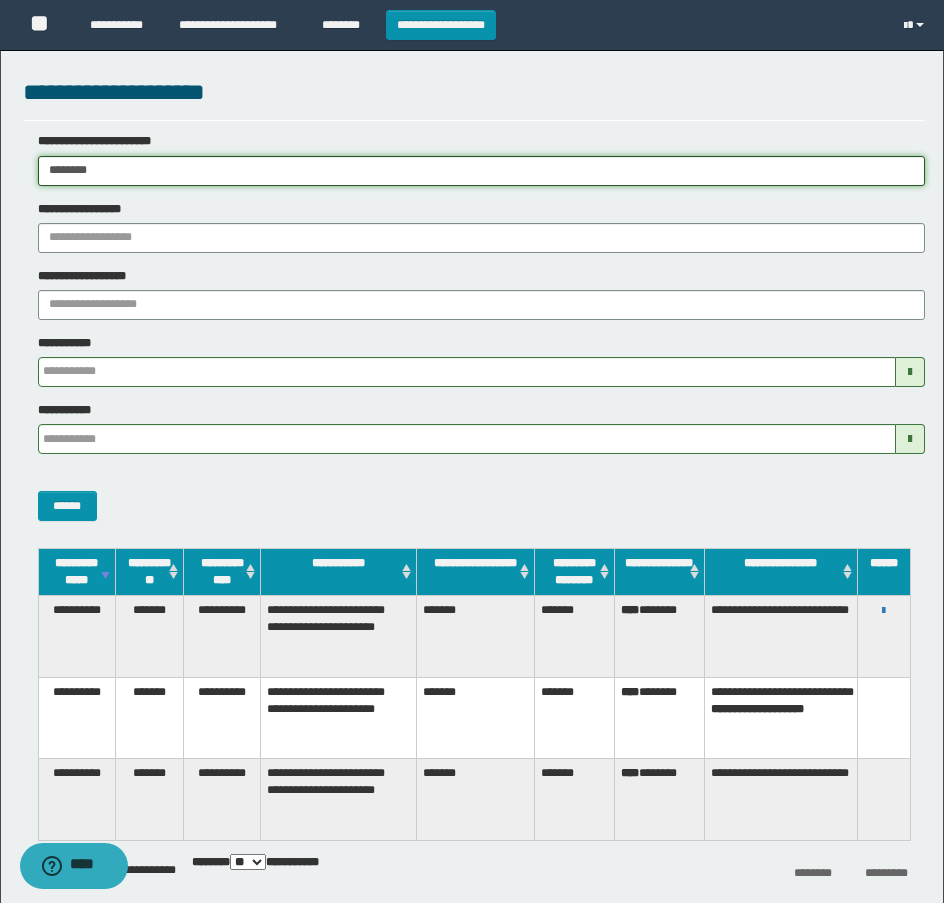 click on "**********" at bounding box center [472, 451] 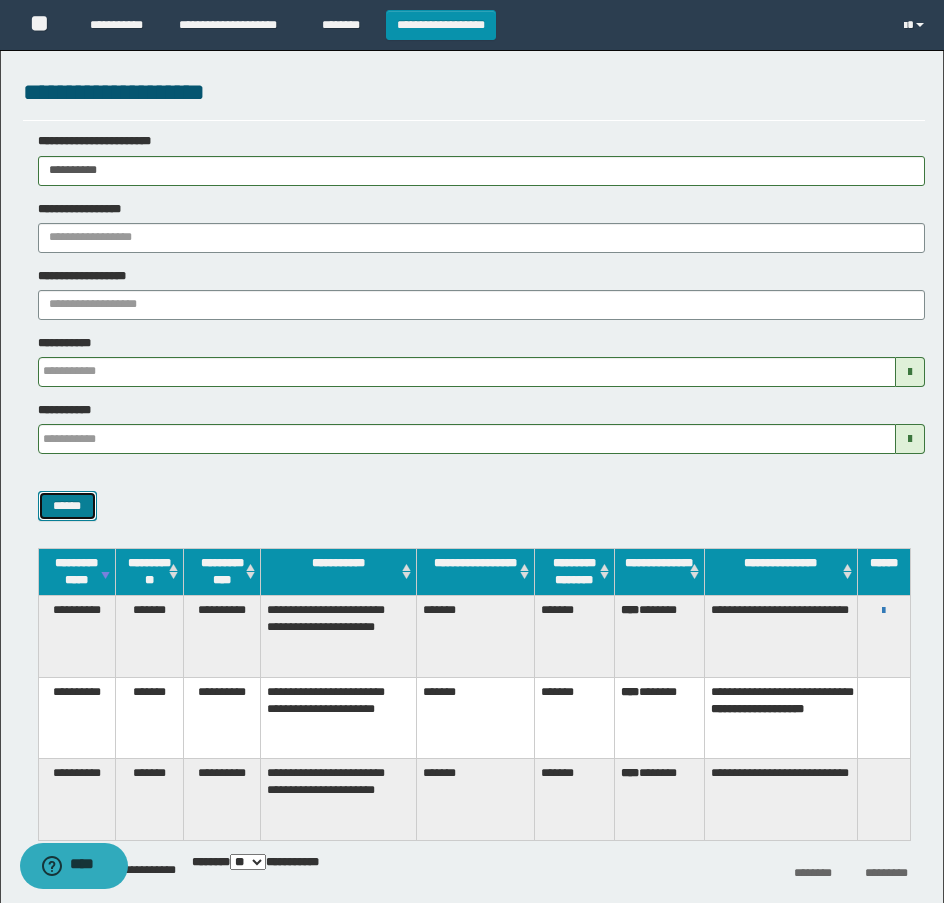 click on "******" at bounding box center [67, 506] 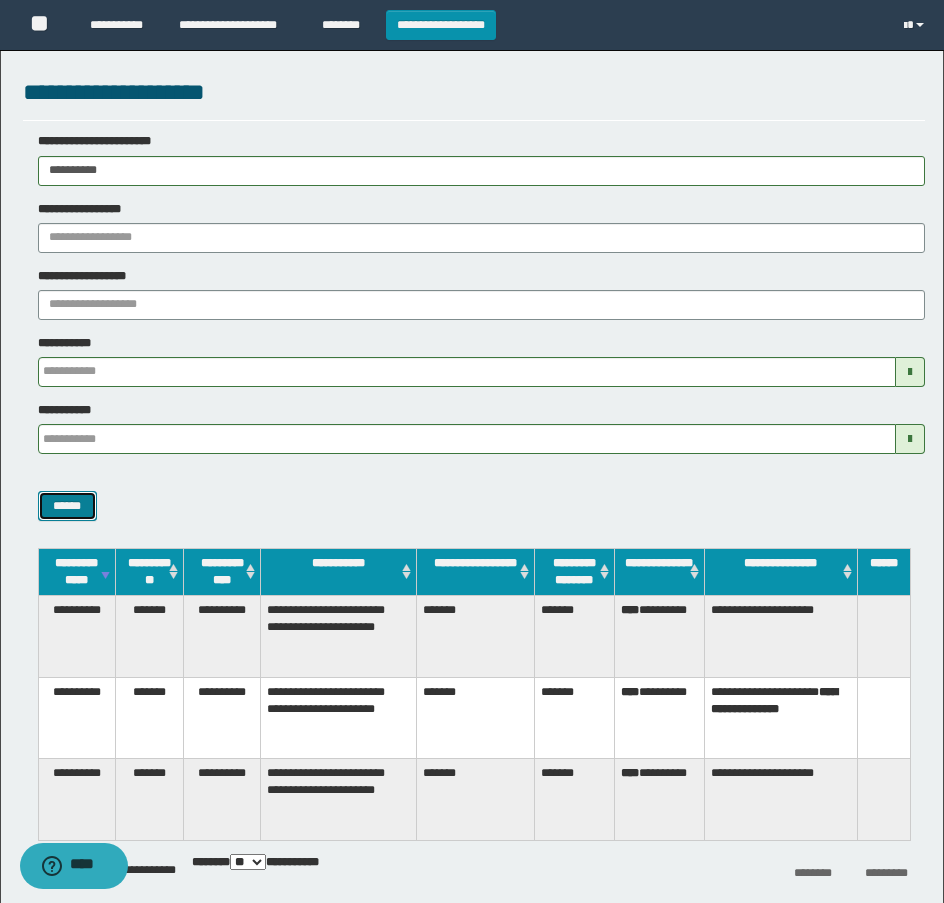 click on "******" at bounding box center [67, 506] 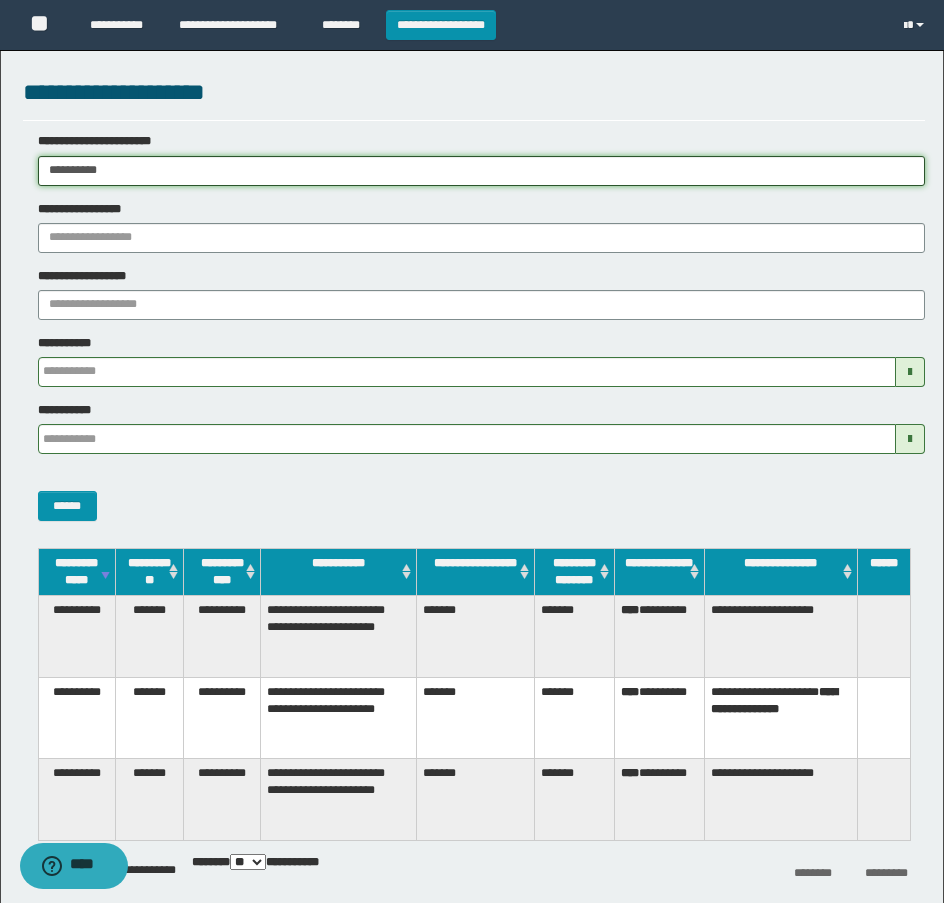 drag, startPoint x: 152, startPoint y: 157, endPoint x: -7, endPoint y: 169, distance: 159.4522 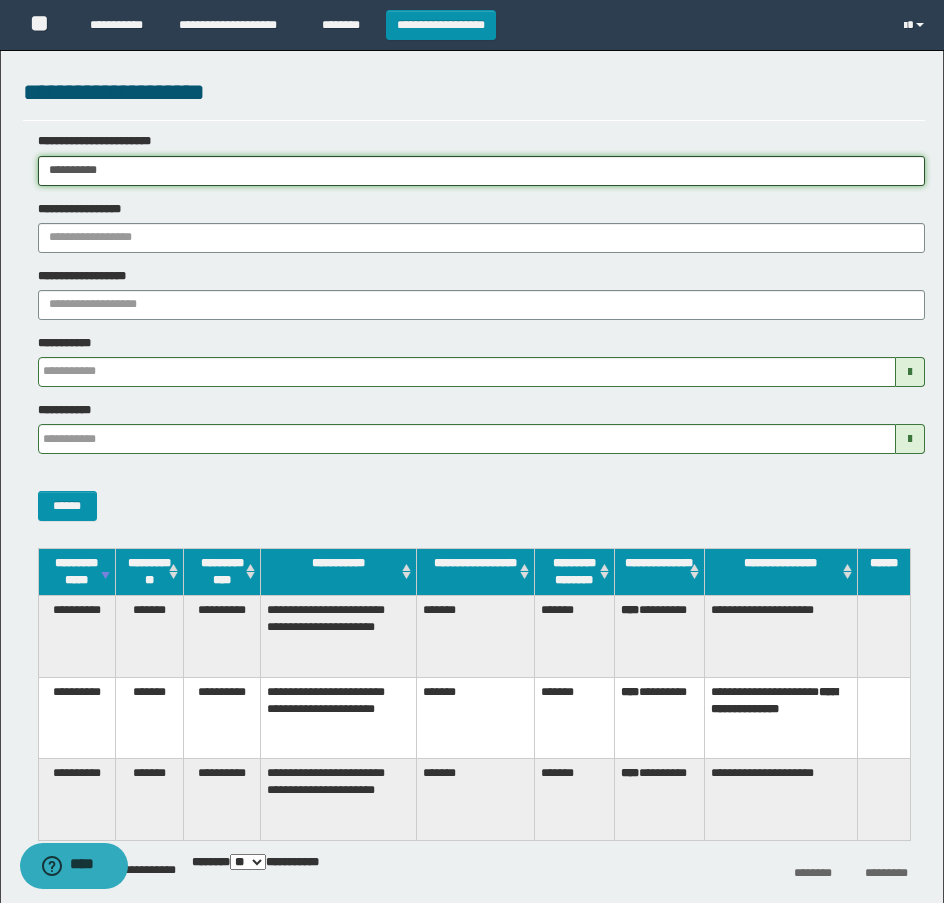 click on "**********" at bounding box center (472, 451) 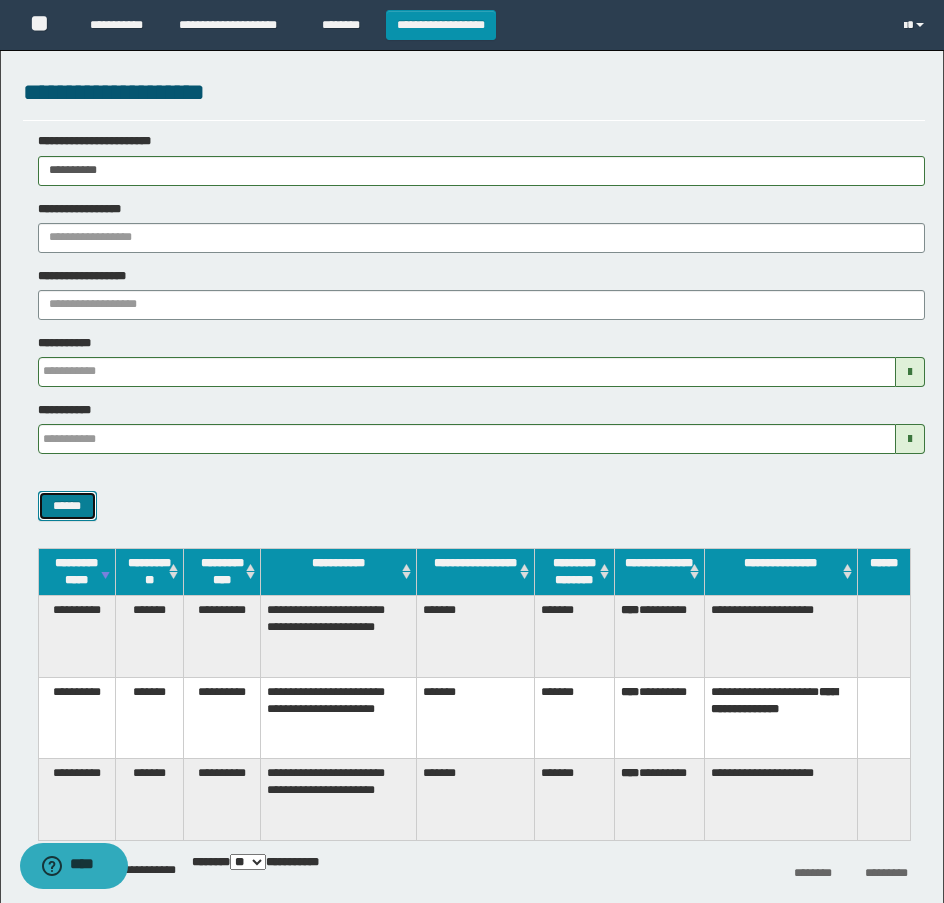 click on "******" at bounding box center [67, 506] 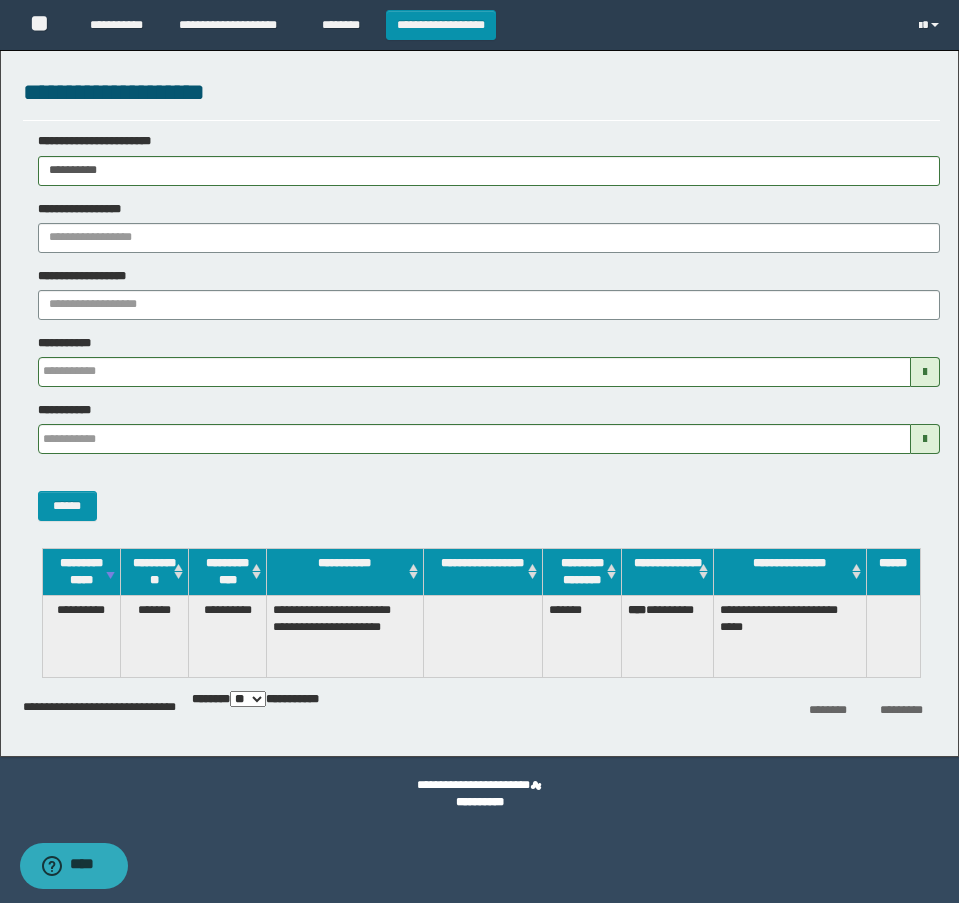 click on "**********" at bounding box center [481, 159] 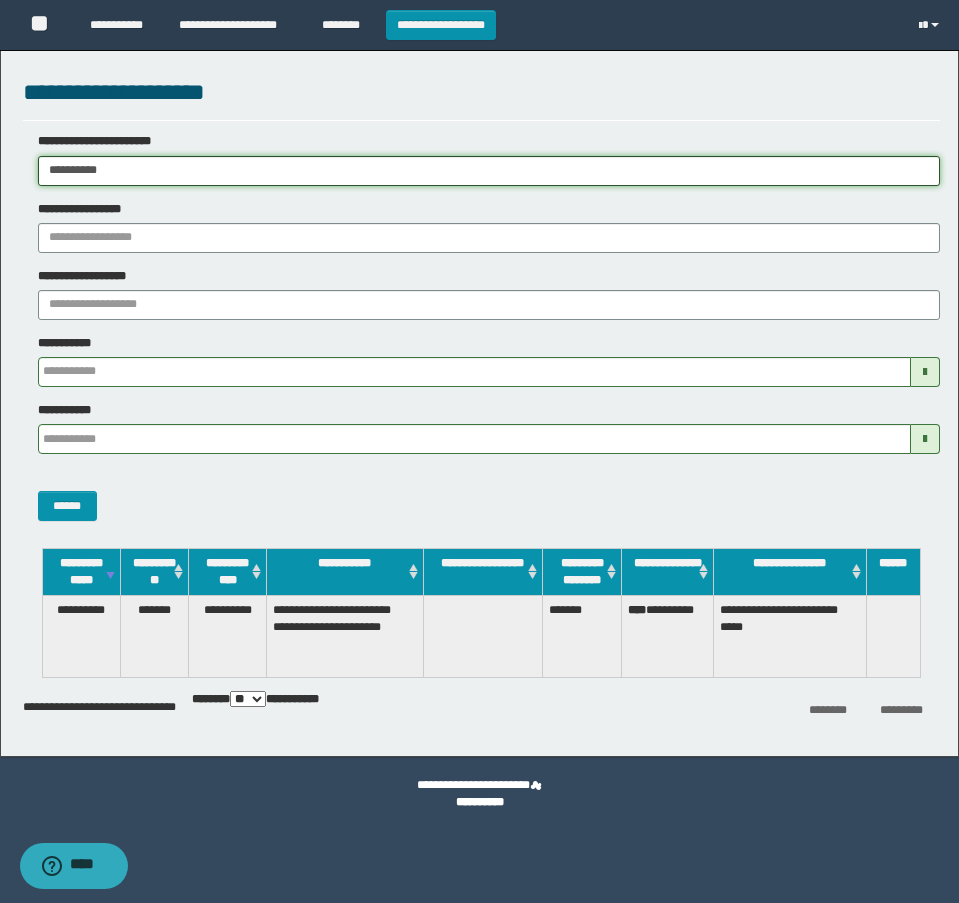 drag, startPoint x: 166, startPoint y: 173, endPoint x: -7, endPoint y: 175, distance: 173.01157 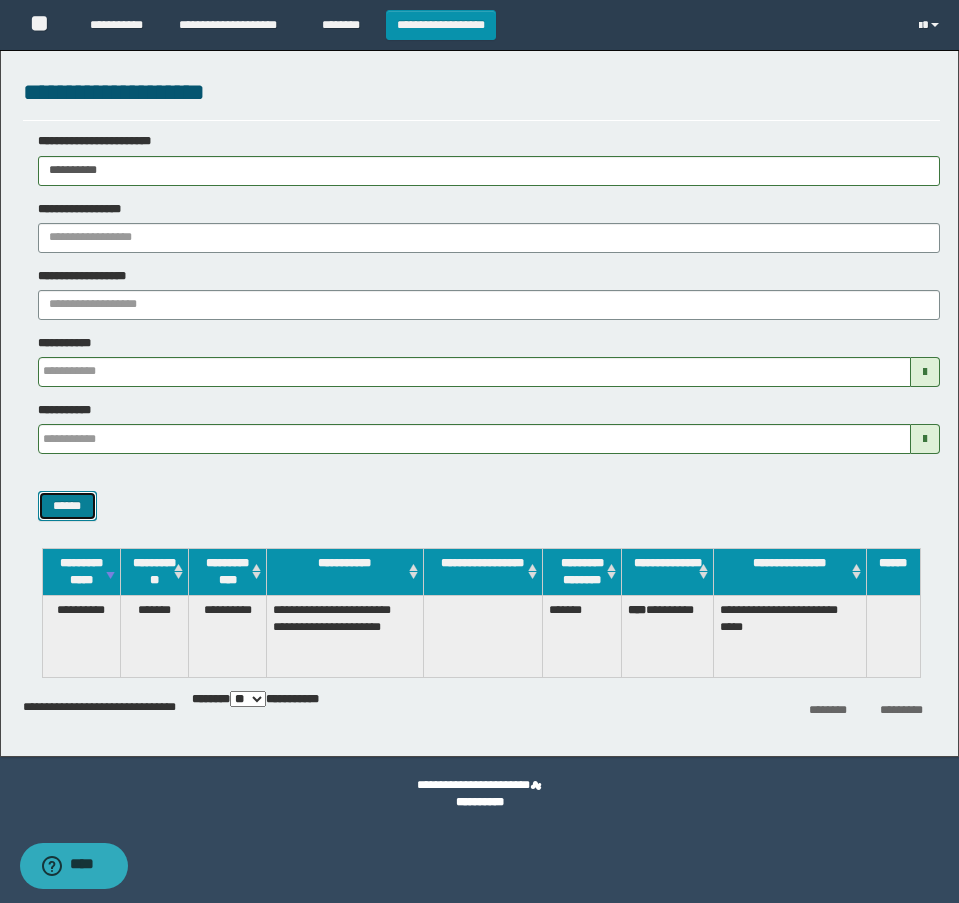 click on "******" at bounding box center [67, 506] 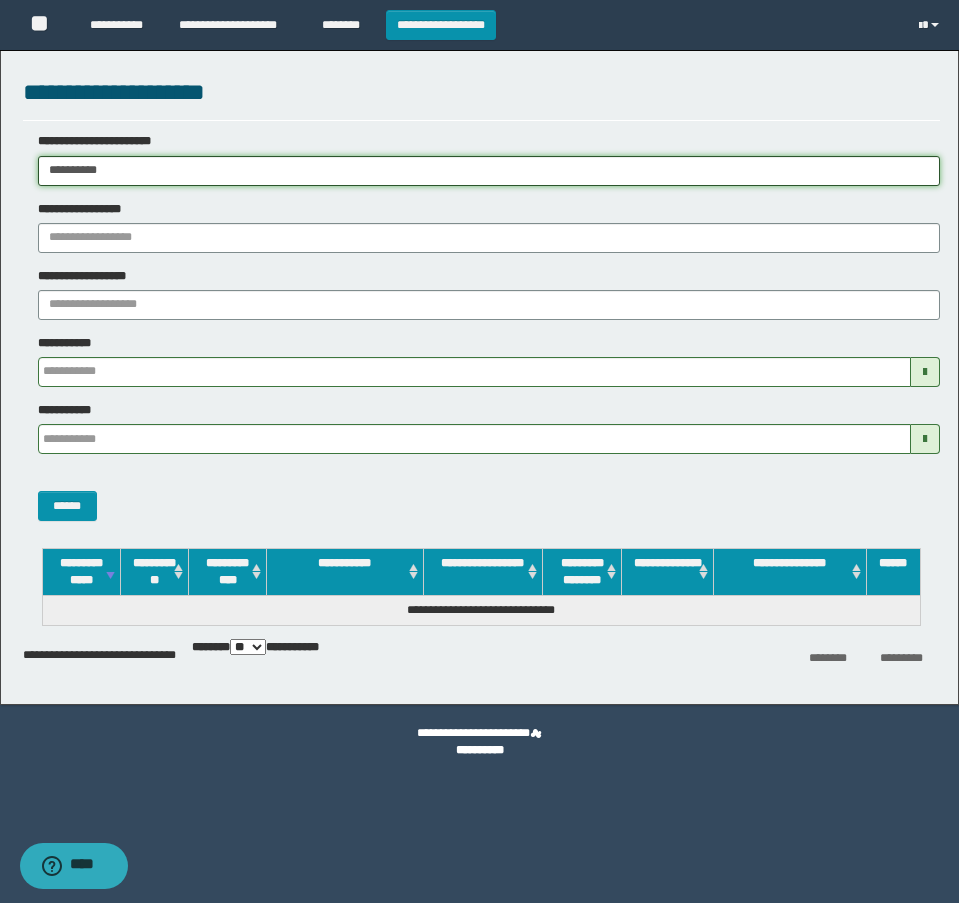 click on "**********" at bounding box center (489, 171) 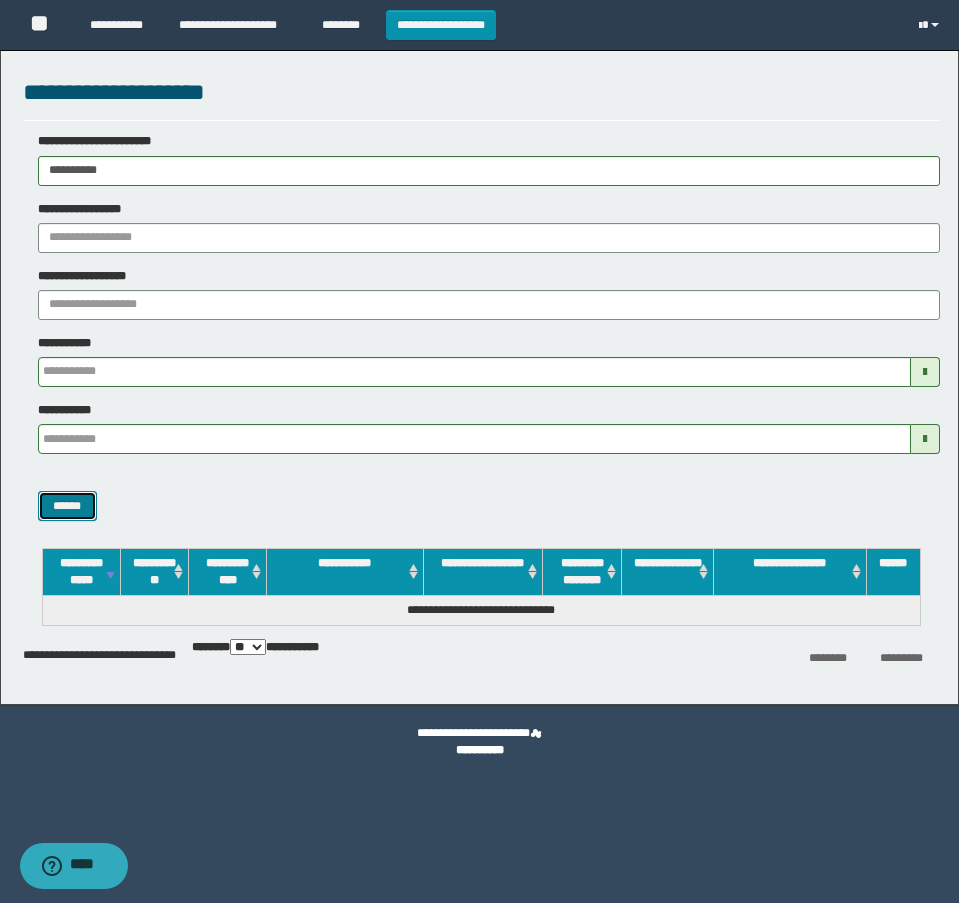 click on "******" at bounding box center [67, 506] 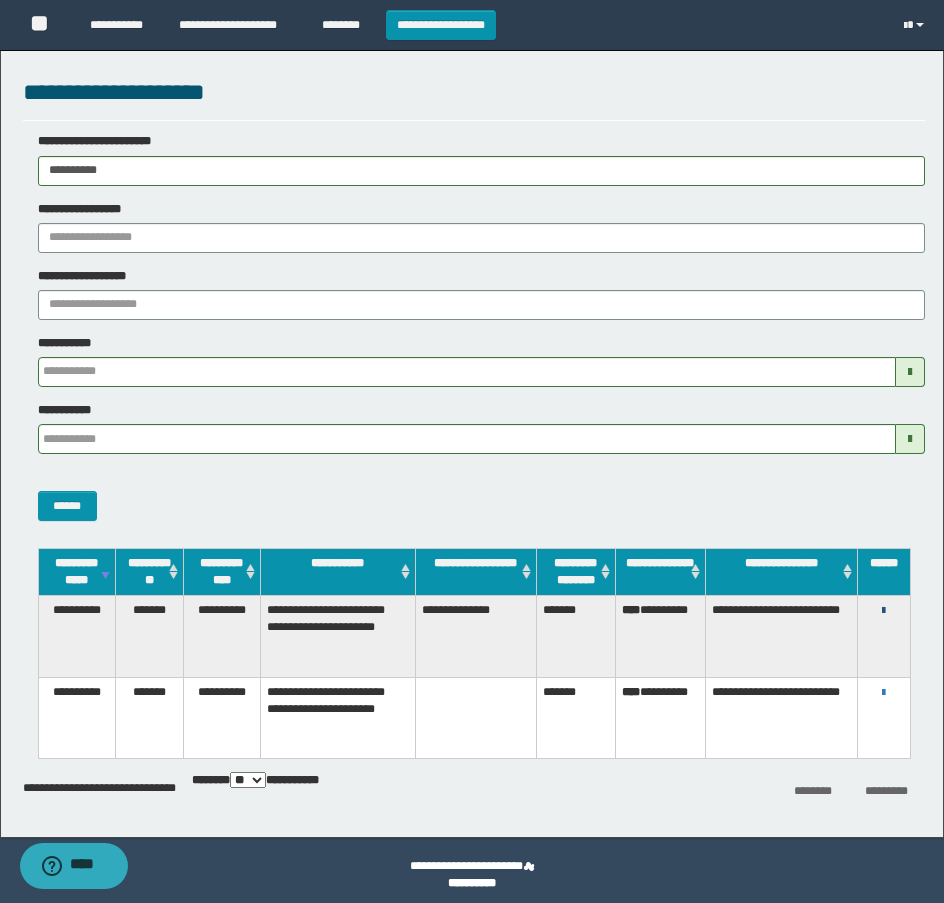 click at bounding box center (883, 611) 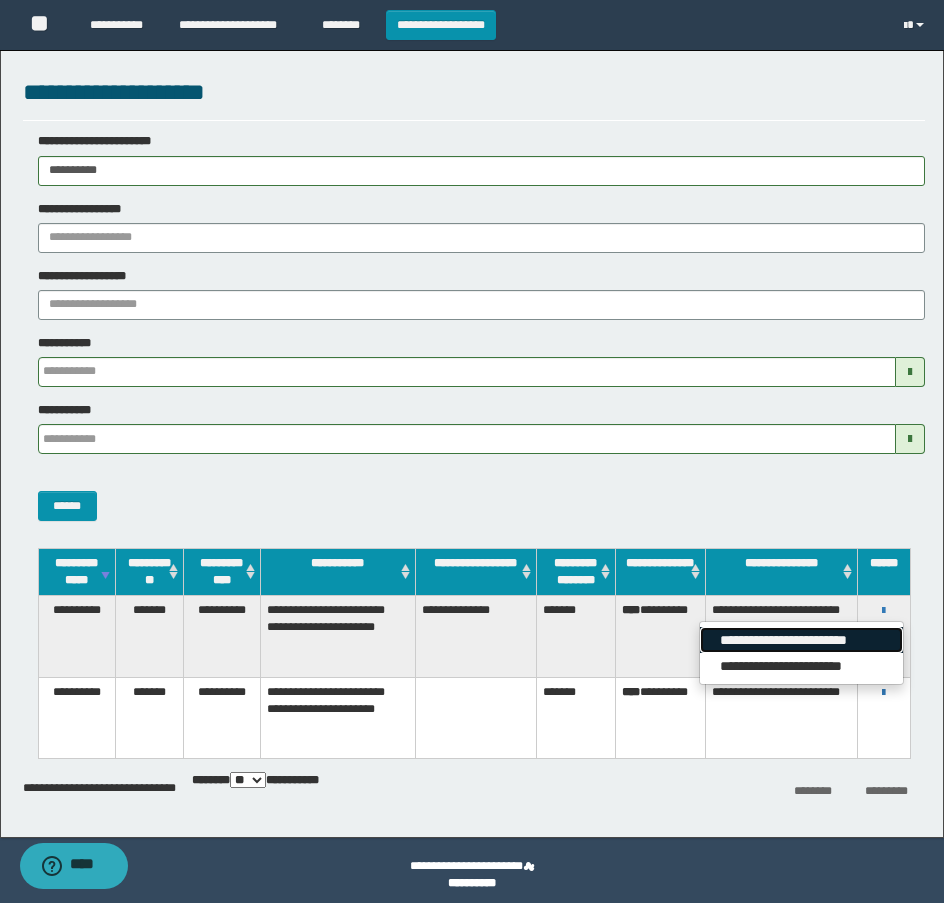 click on "**********" at bounding box center (801, 640) 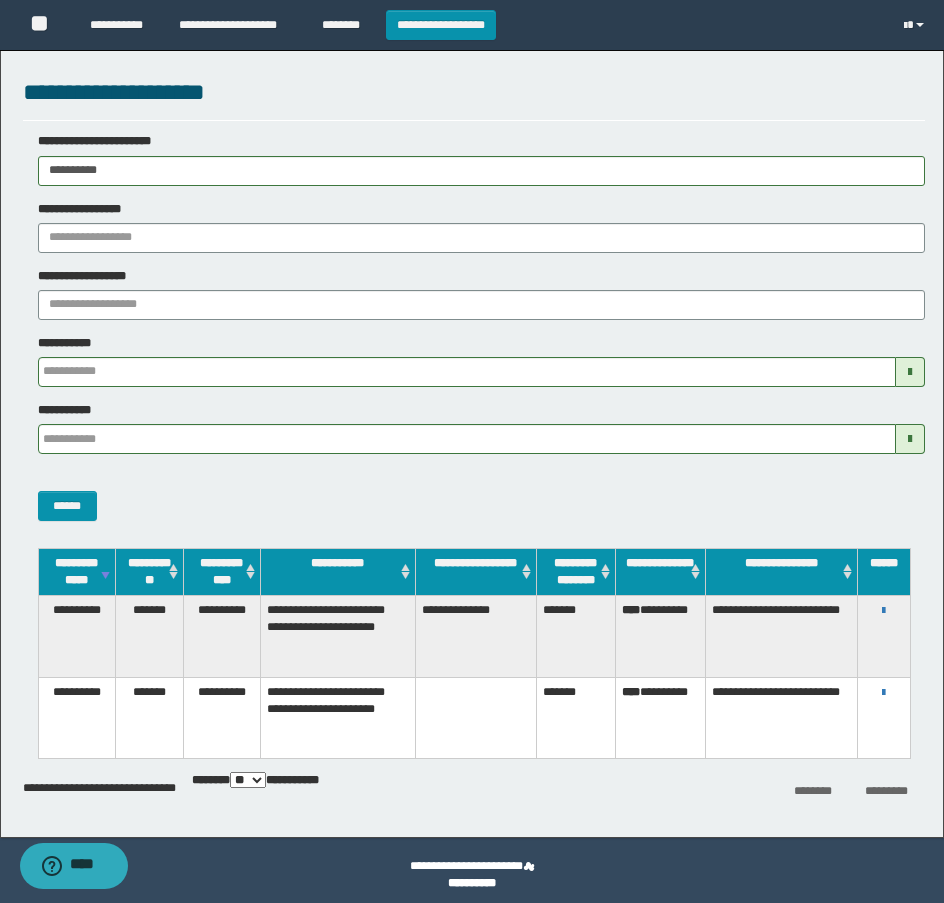 drag, startPoint x: 185, startPoint y: 176, endPoint x: -7, endPoint y: 192, distance: 192.66551 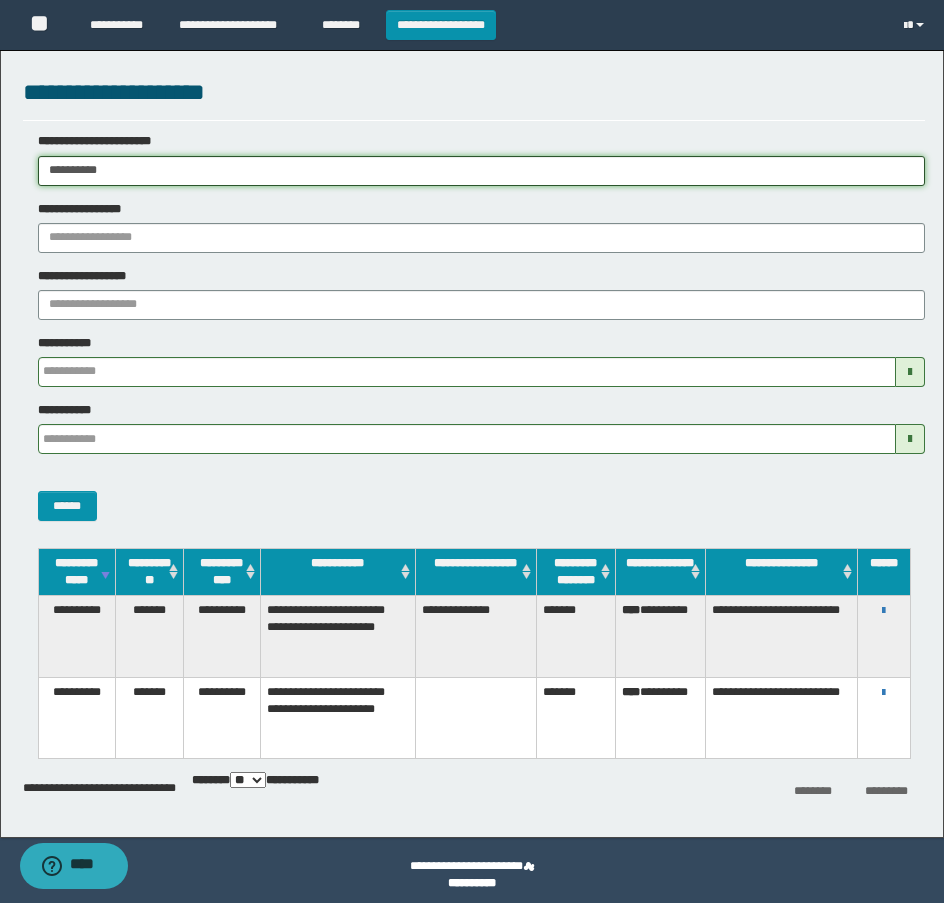 paste 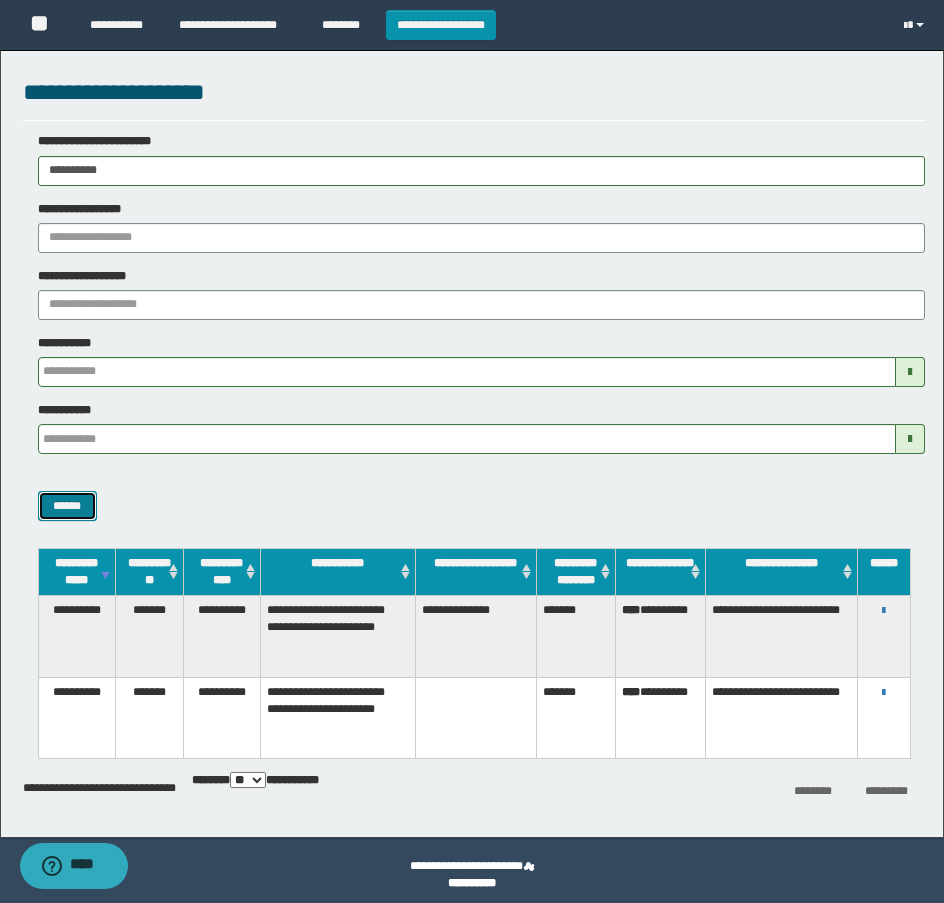 click on "******" at bounding box center (67, 506) 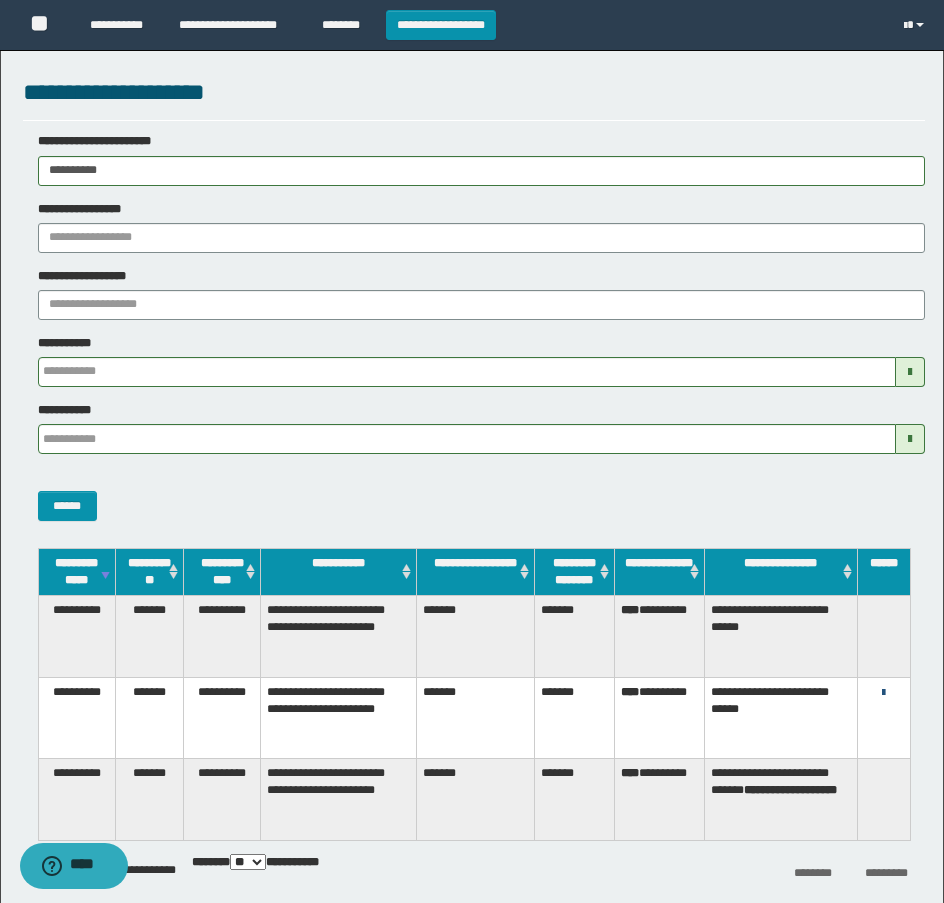 drag, startPoint x: 896, startPoint y: 684, endPoint x: 885, endPoint y: 686, distance: 11.18034 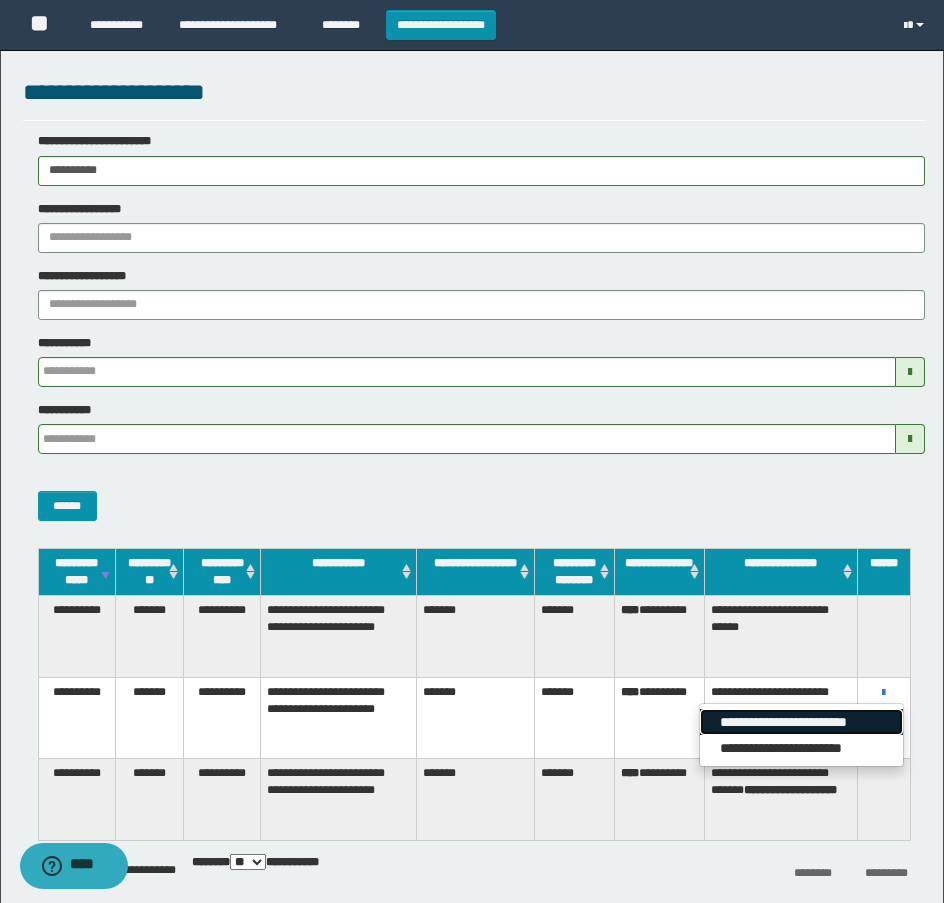 click on "**********" at bounding box center [801, 722] 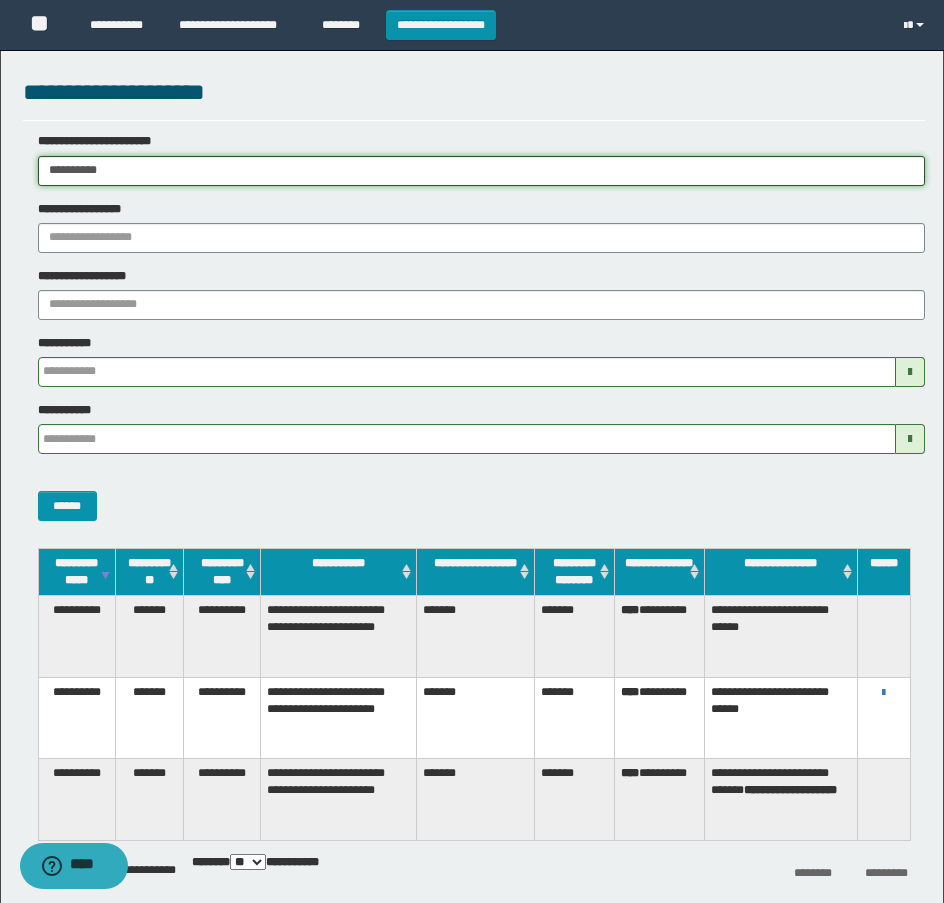 drag, startPoint x: 167, startPoint y: 171, endPoint x: -7, endPoint y: 202, distance: 176.73993 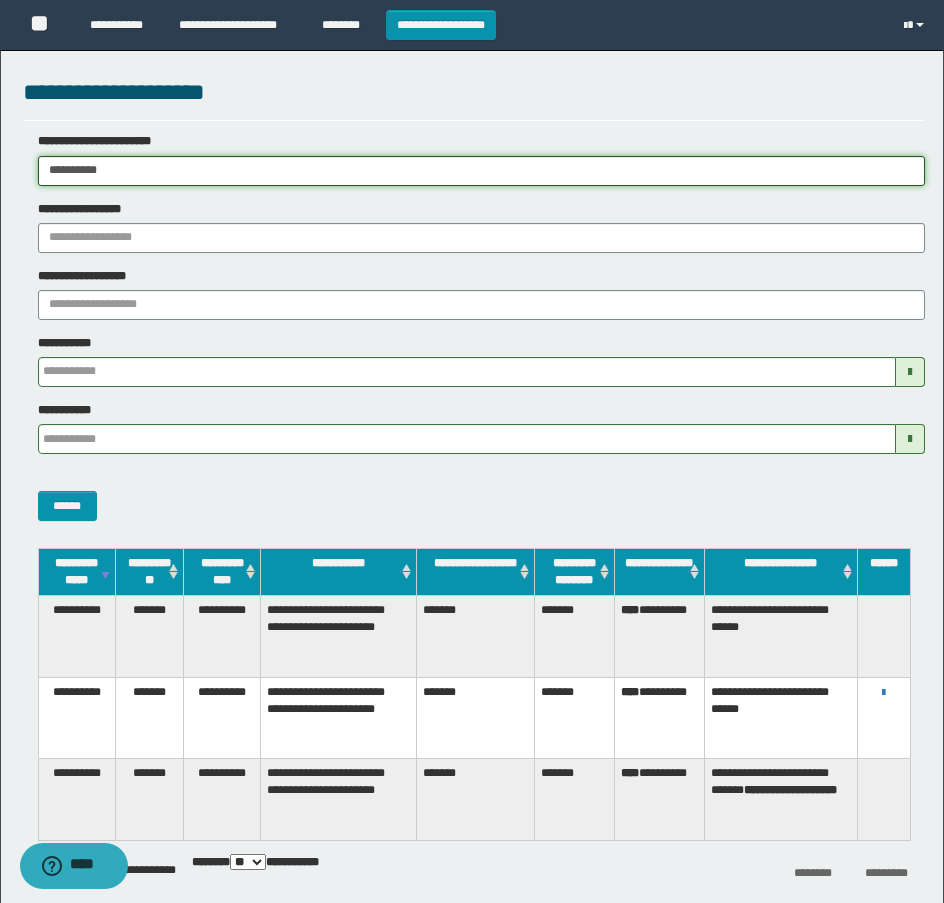 click on "**********" at bounding box center (472, 451) 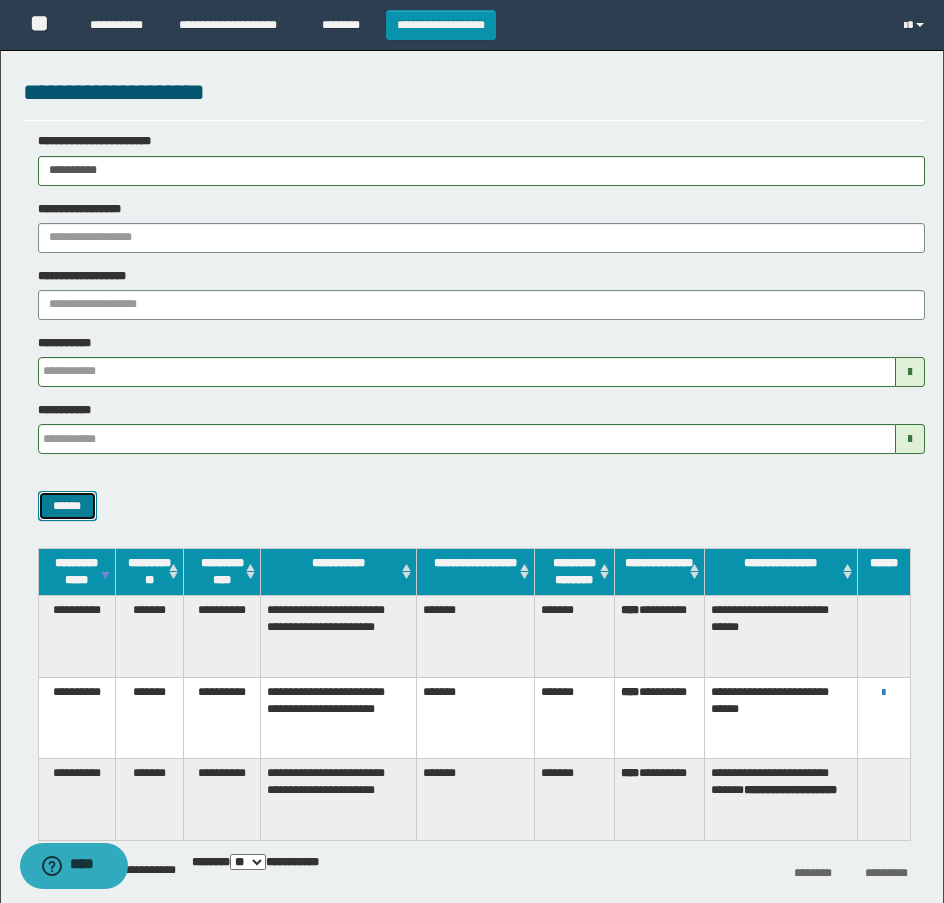 click on "******" at bounding box center (67, 506) 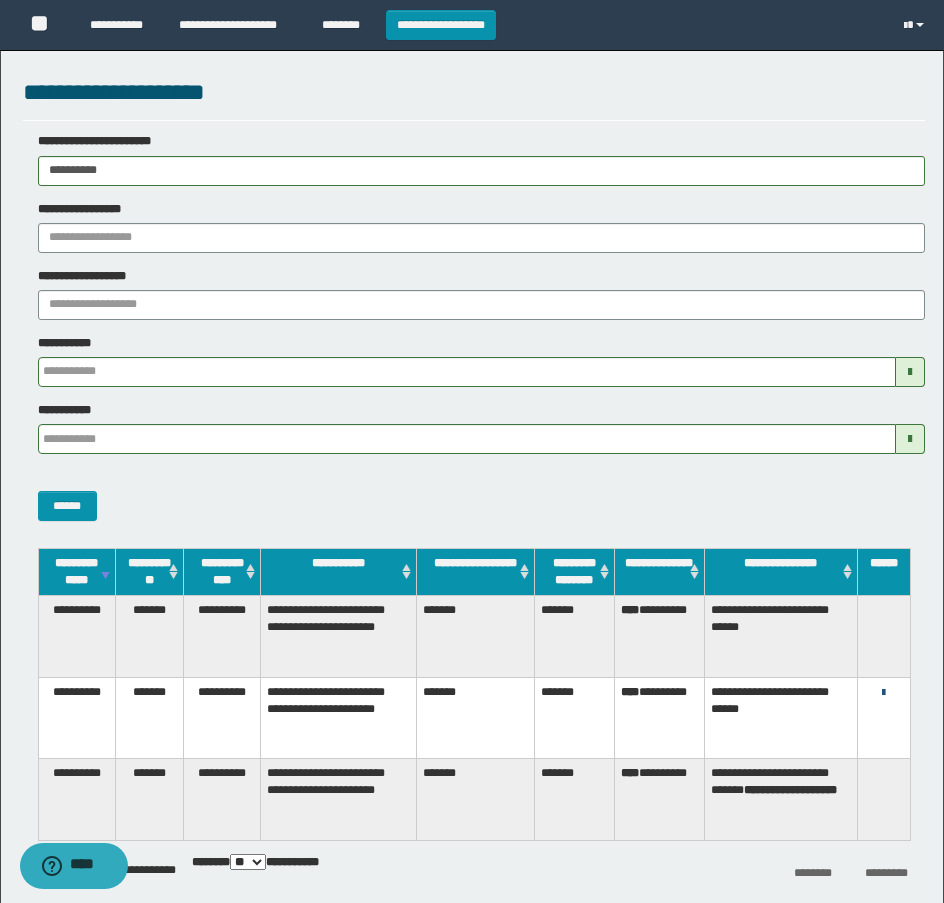 click at bounding box center [883, 693] 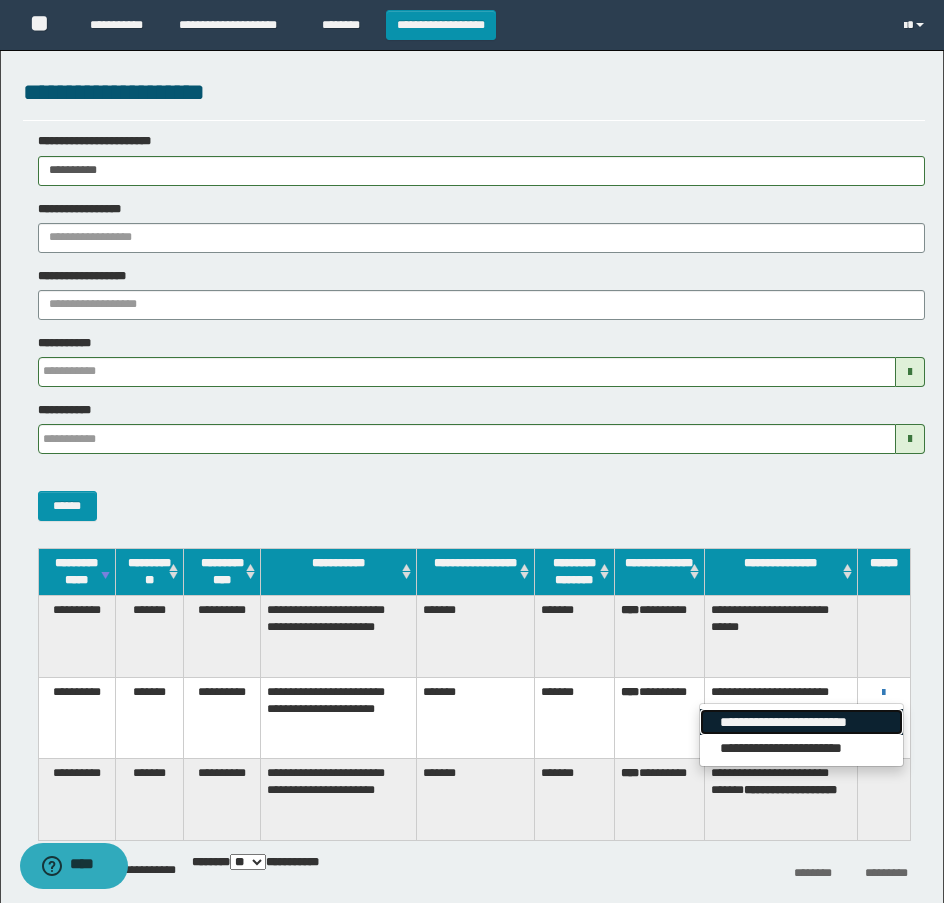 click on "**********" at bounding box center (801, 722) 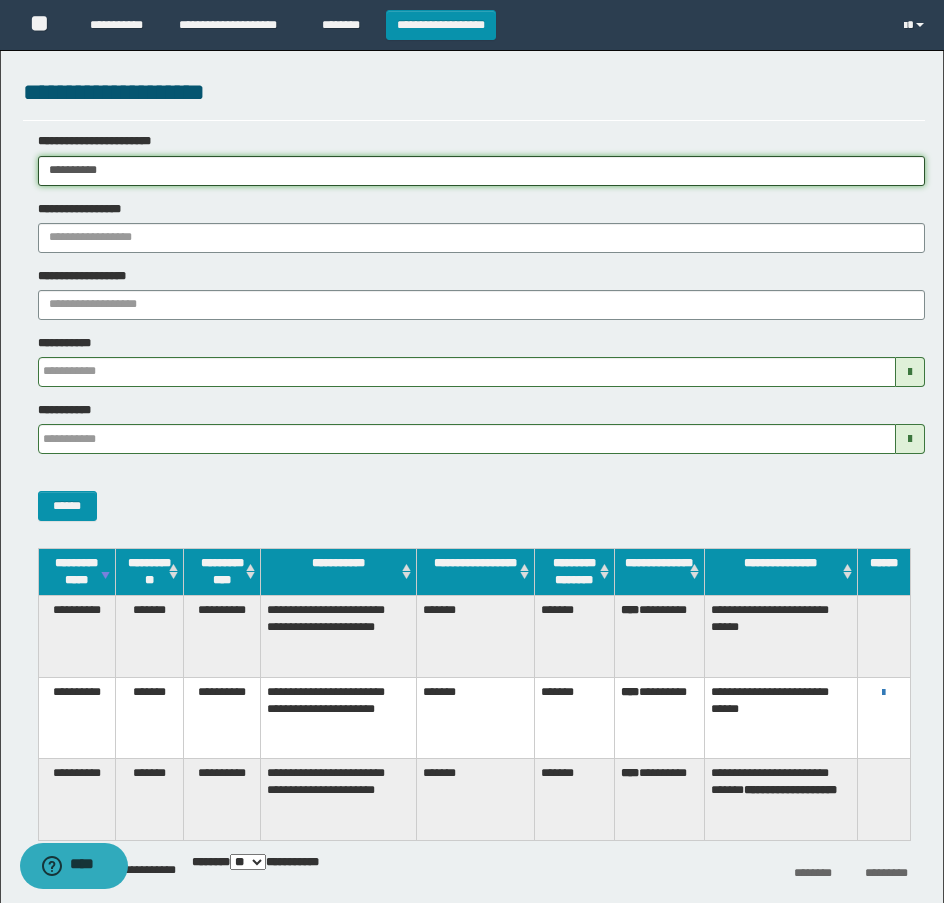 drag, startPoint x: 138, startPoint y: 165, endPoint x: -7, endPoint y: 184, distance: 146.23953 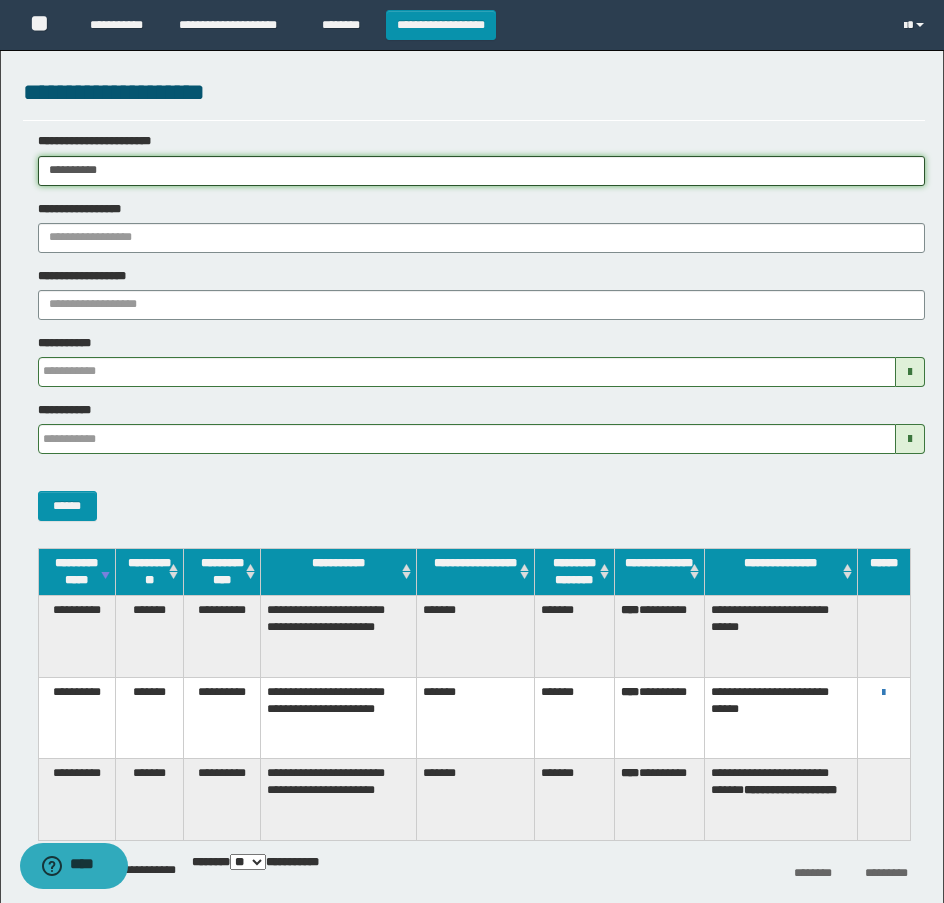 click on "**********" at bounding box center [472, 451] 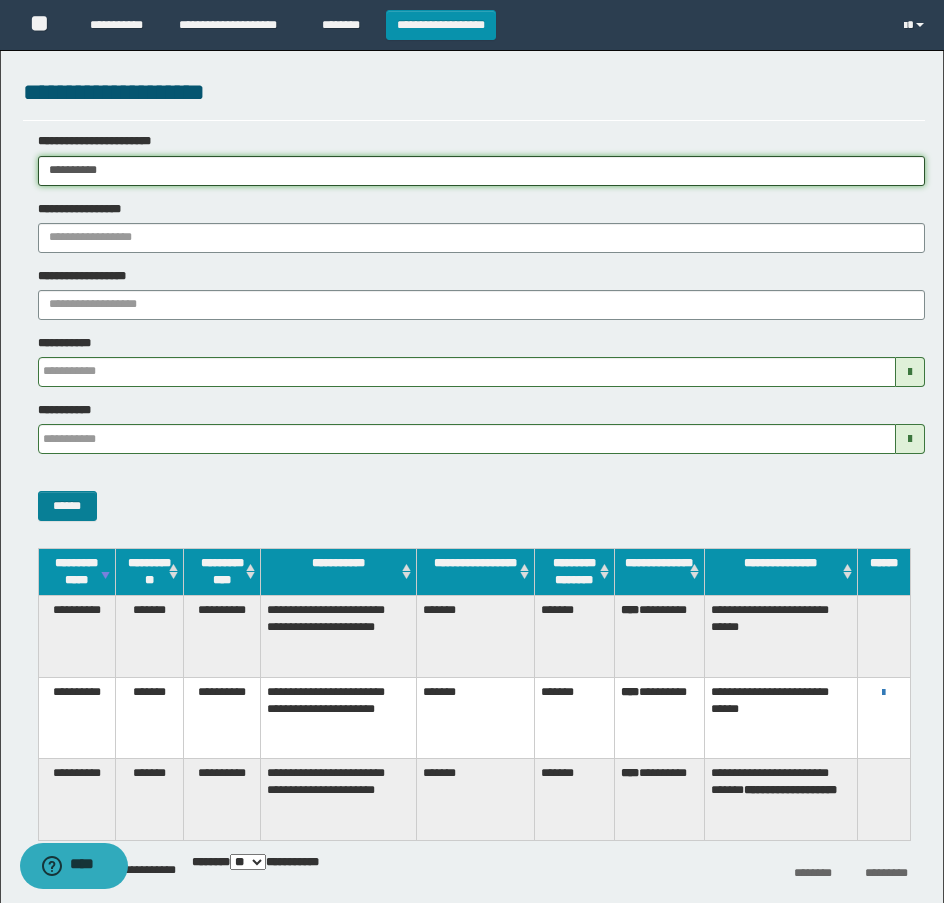 type on "**********" 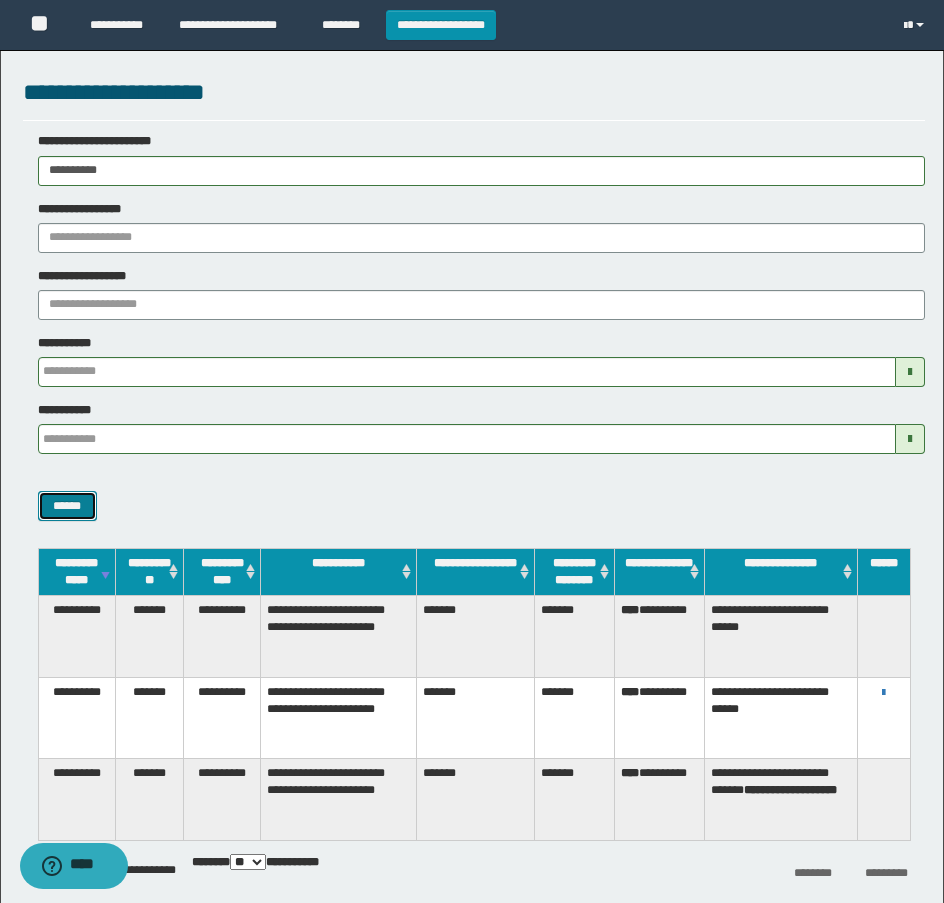click on "******" at bounding box center [67, 506] 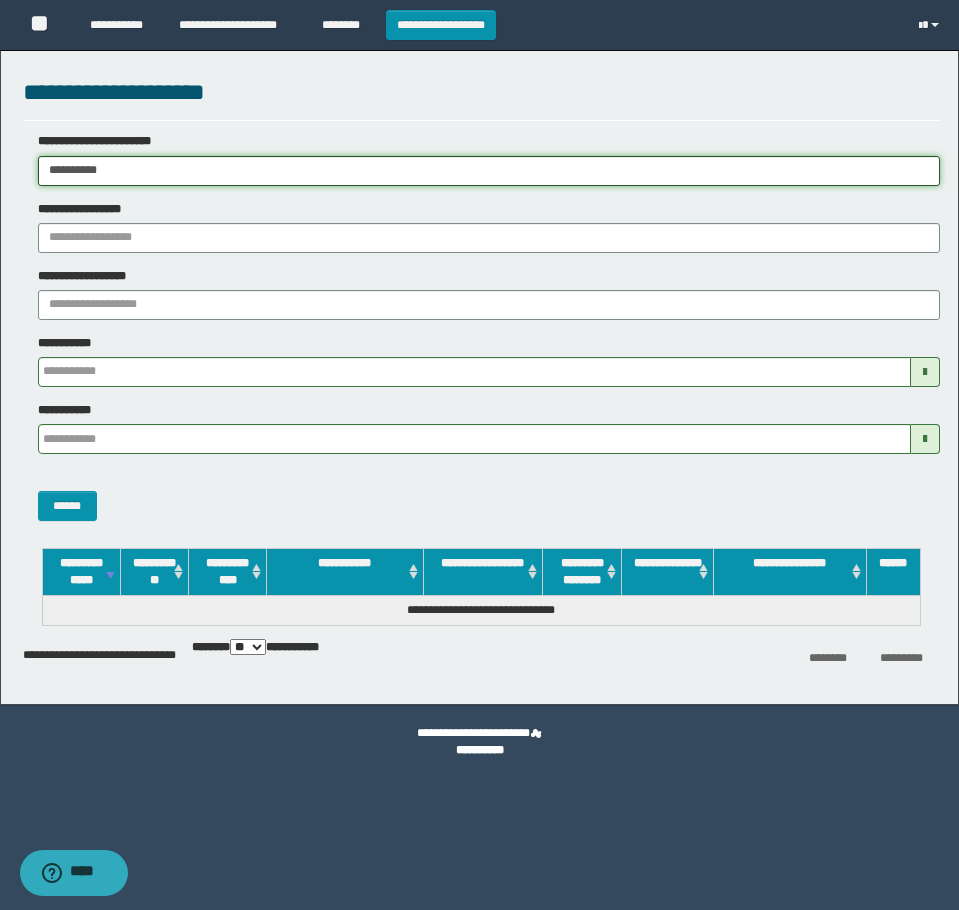 drag, startPoint x: 167, startPoint y: 180, endPoint x: -7, endPoint y: 186, distance: 174.10342 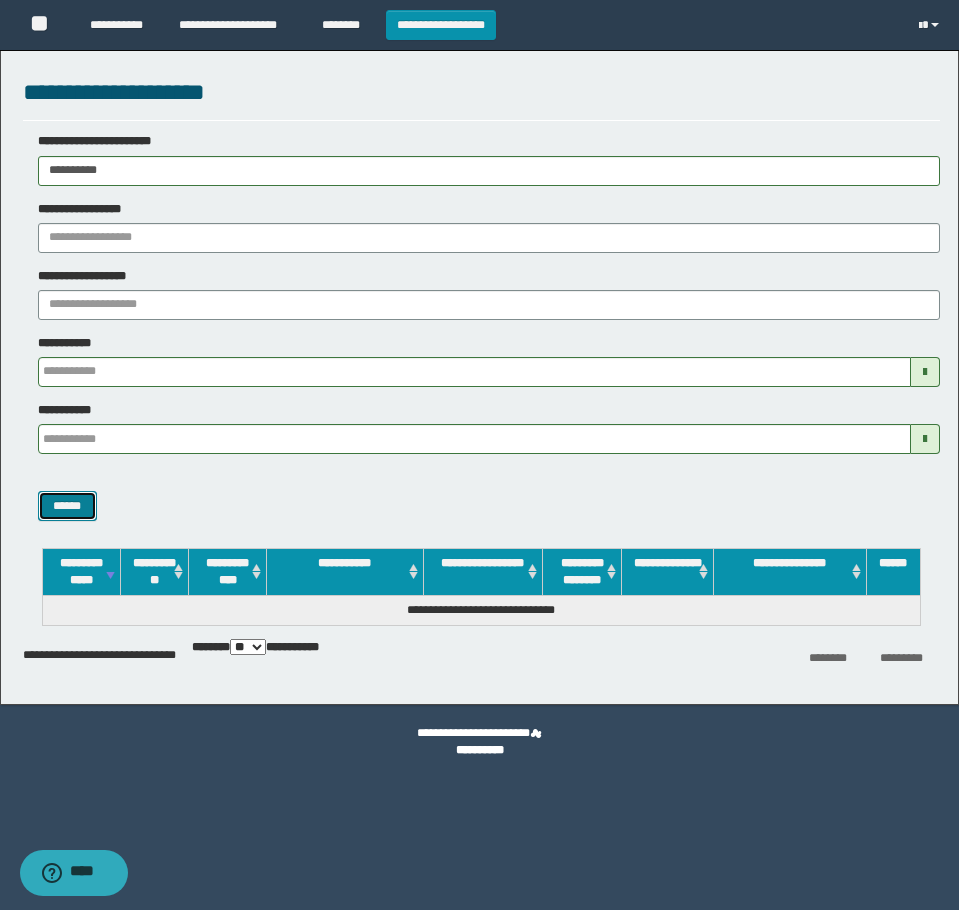 click on "******" at bounding box center (67, 506) 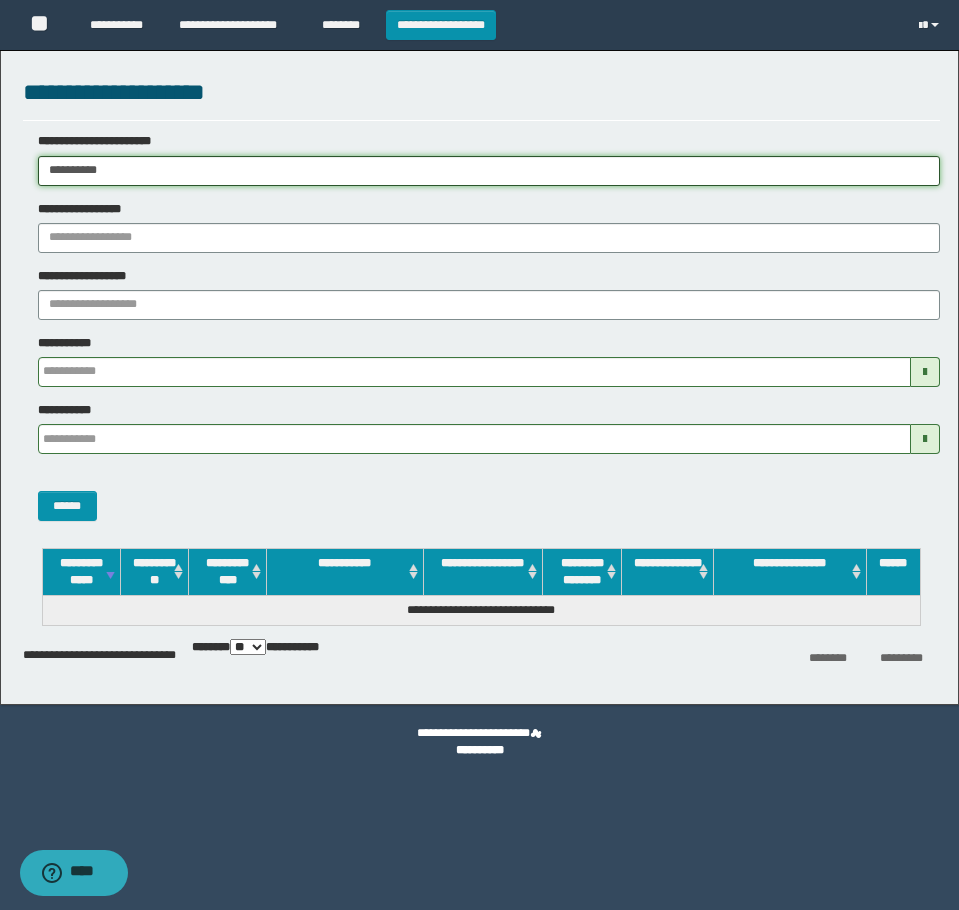drag, startPoint x: 297, startPoint y: 158, endPoint x: 143, endPoint y: 465, distance: 343.46033 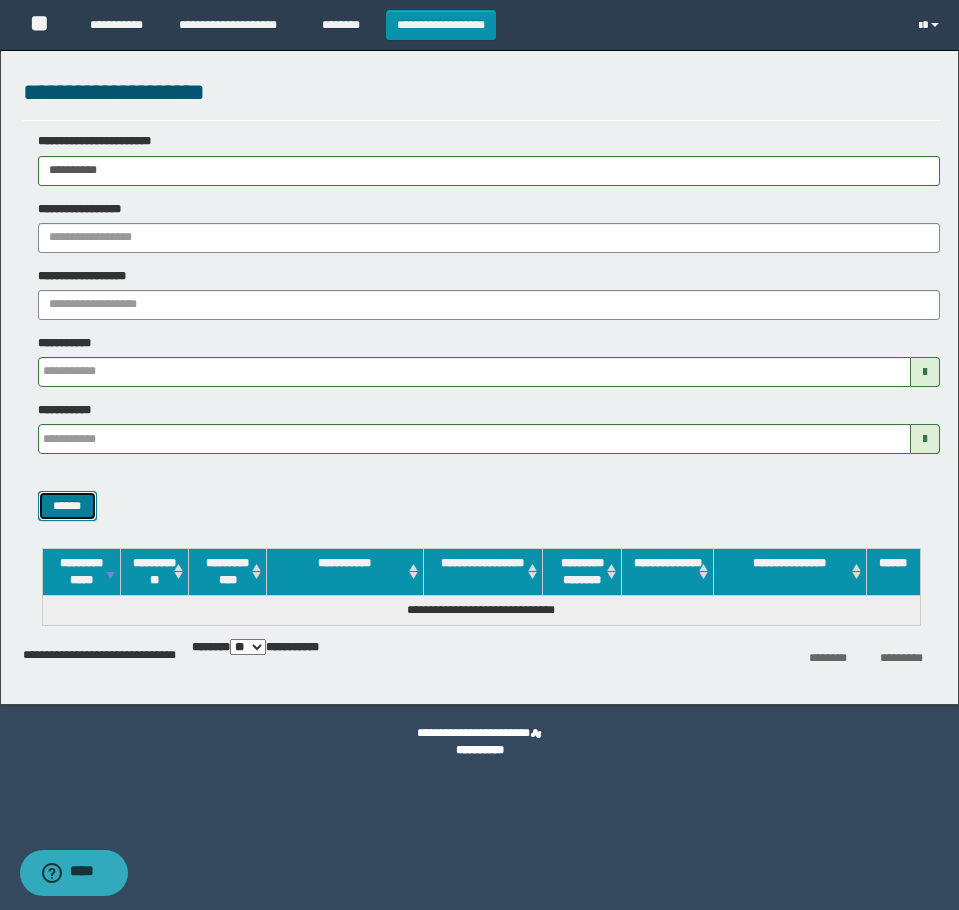 click on "******" at bounding box center [67, 506] 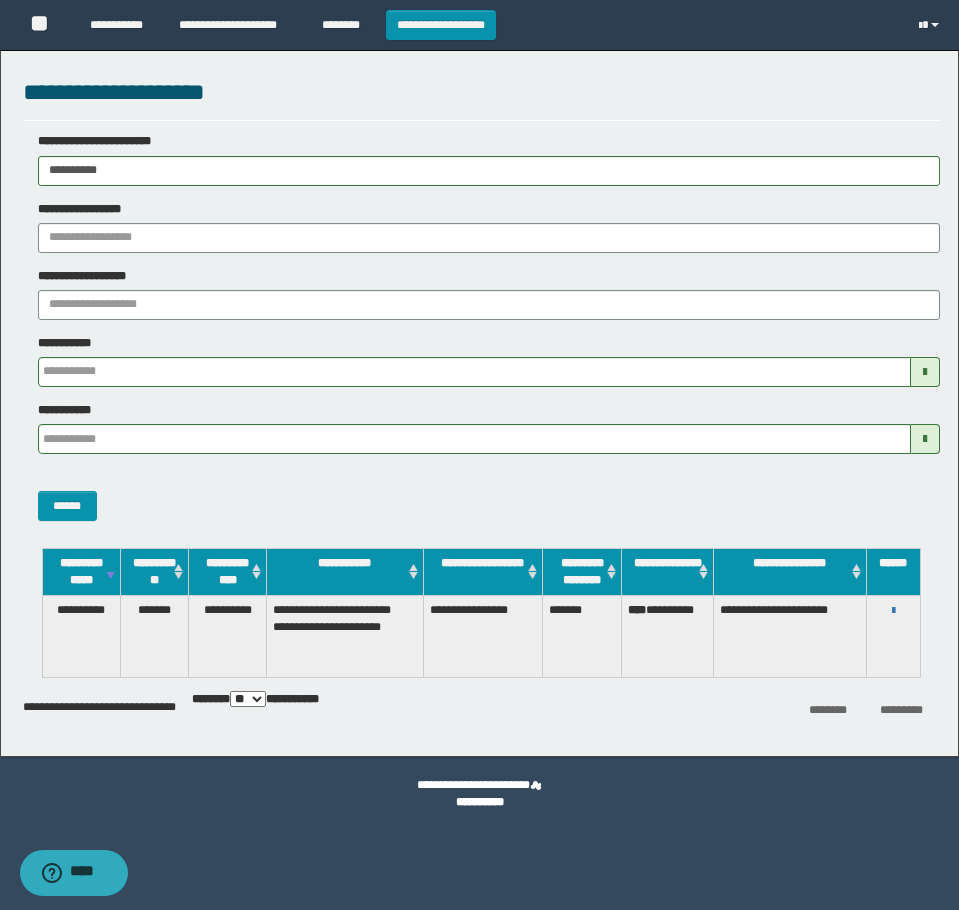 click on "**********" at bounding box center [893, 610] 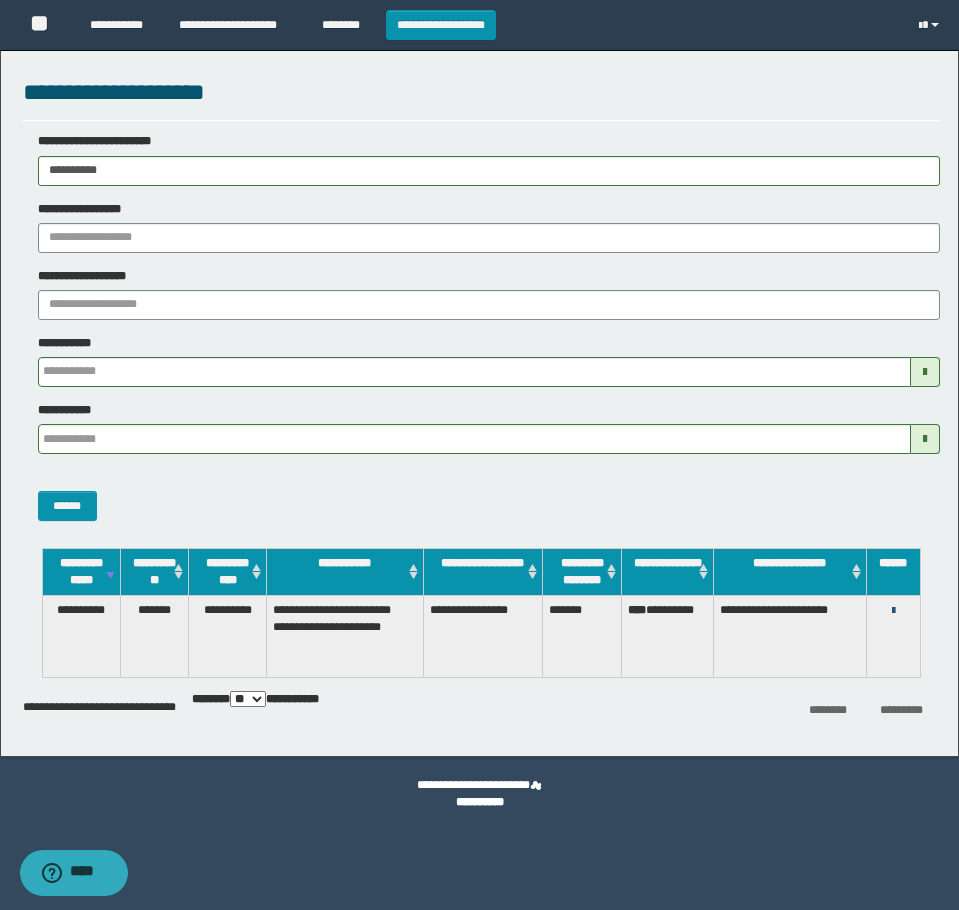 click at bounding box center [893, 611] 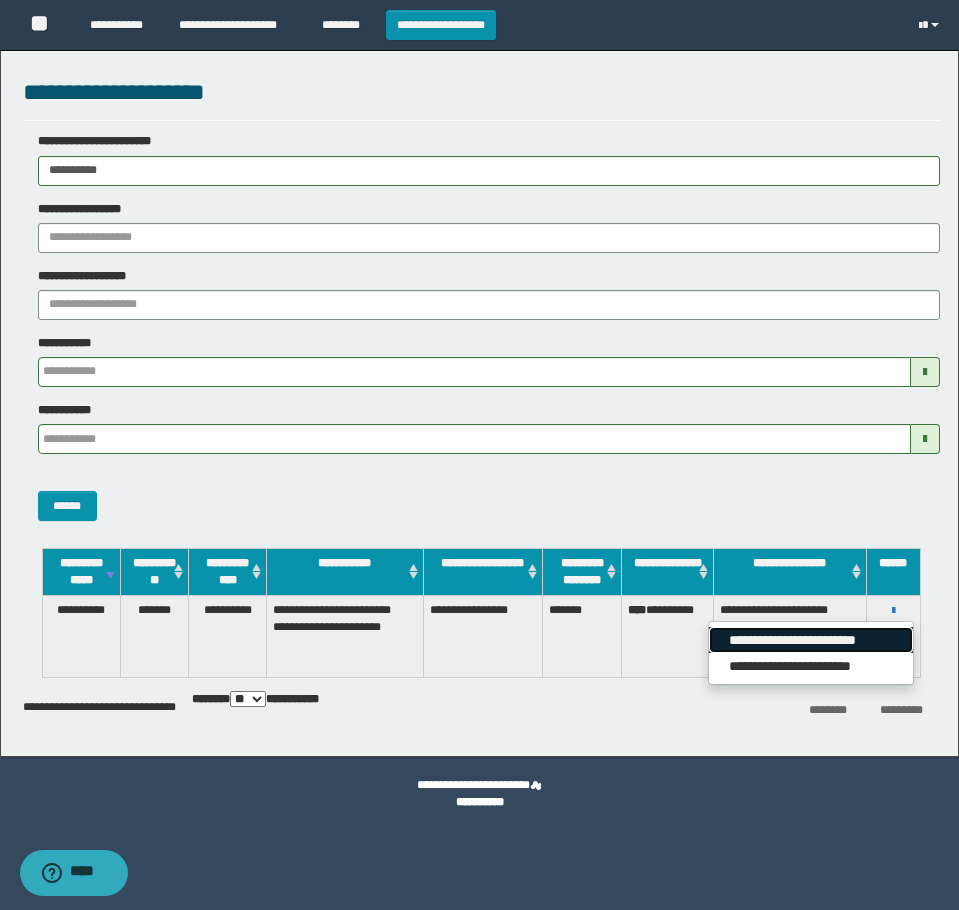 click on "**********" at bounding box center (810, 640) 